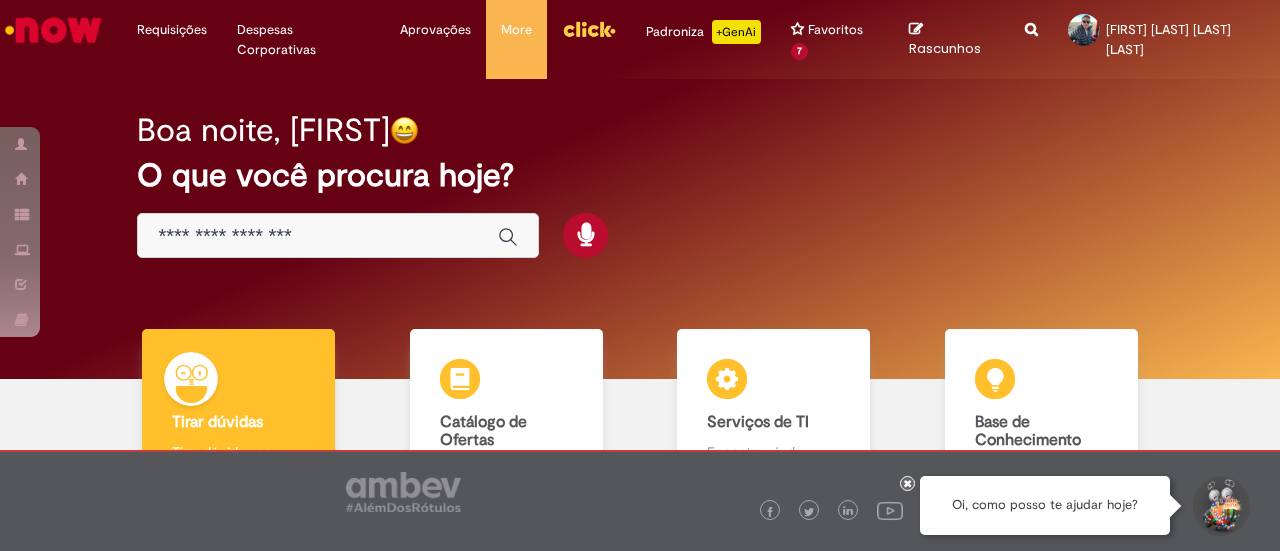 scroll, scrollTop: 0, scrollLeft: 0, axis: both 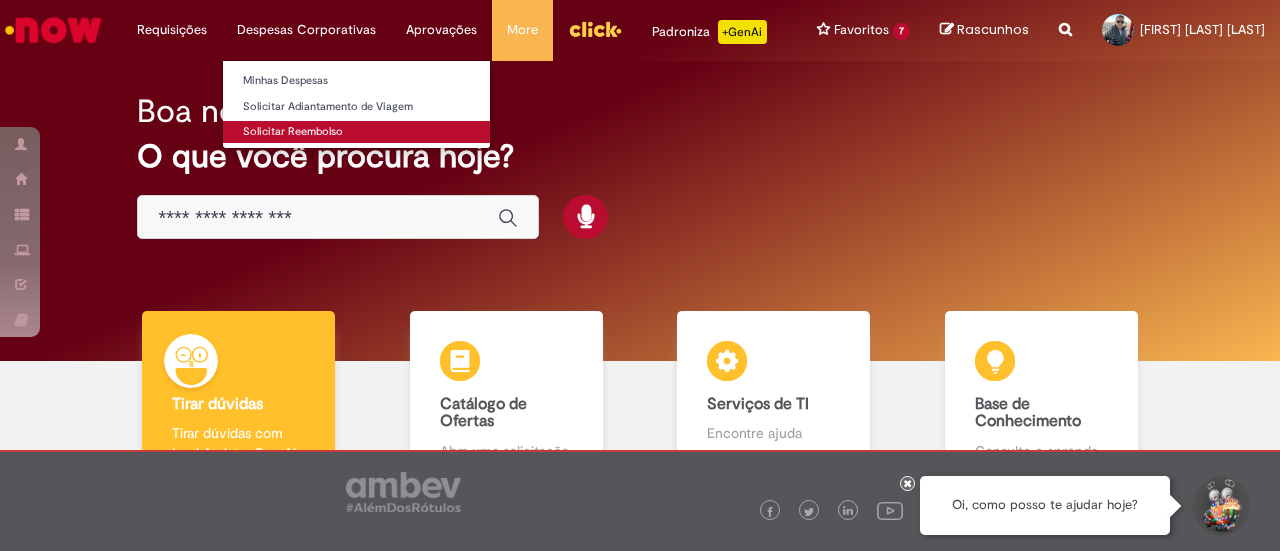 click on "Solicitar Reembolso" at bounding box center [356, 132] 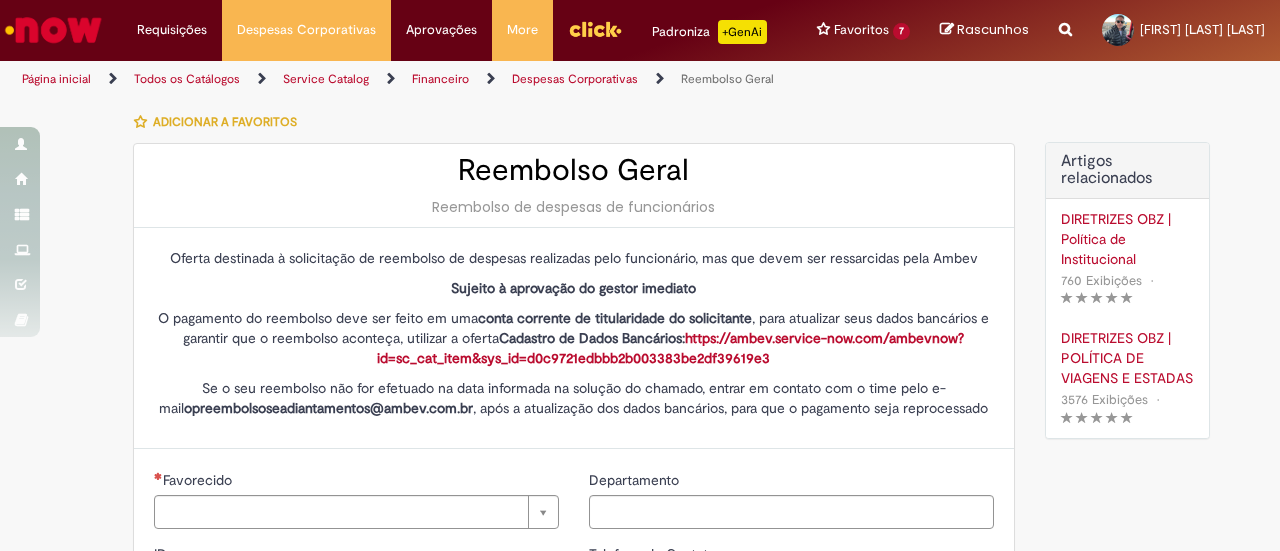 type on "********" 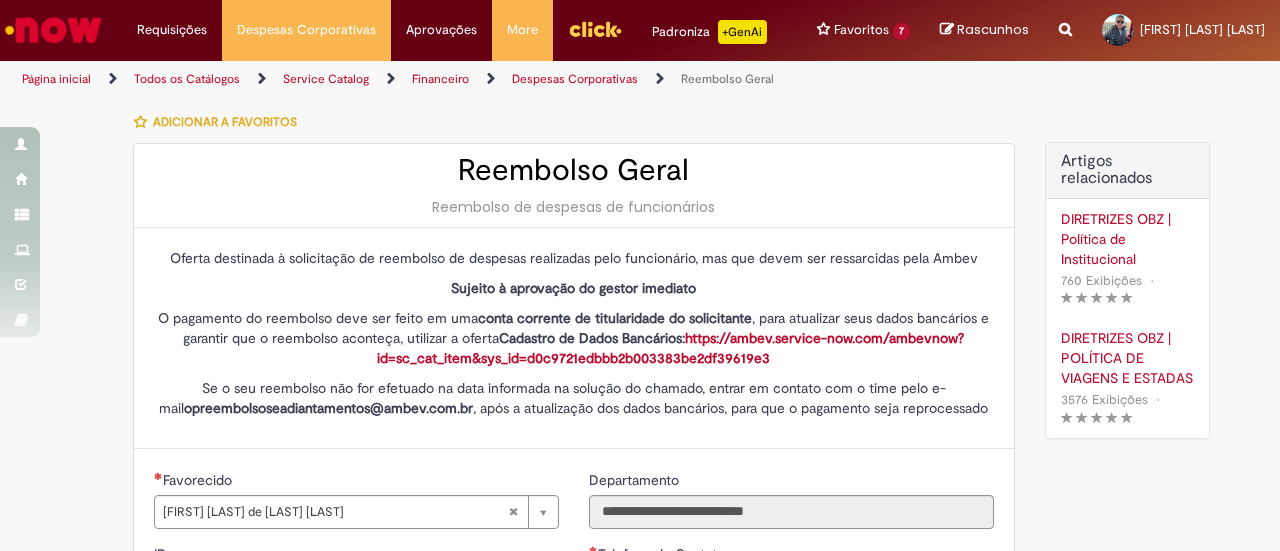type on "**********" 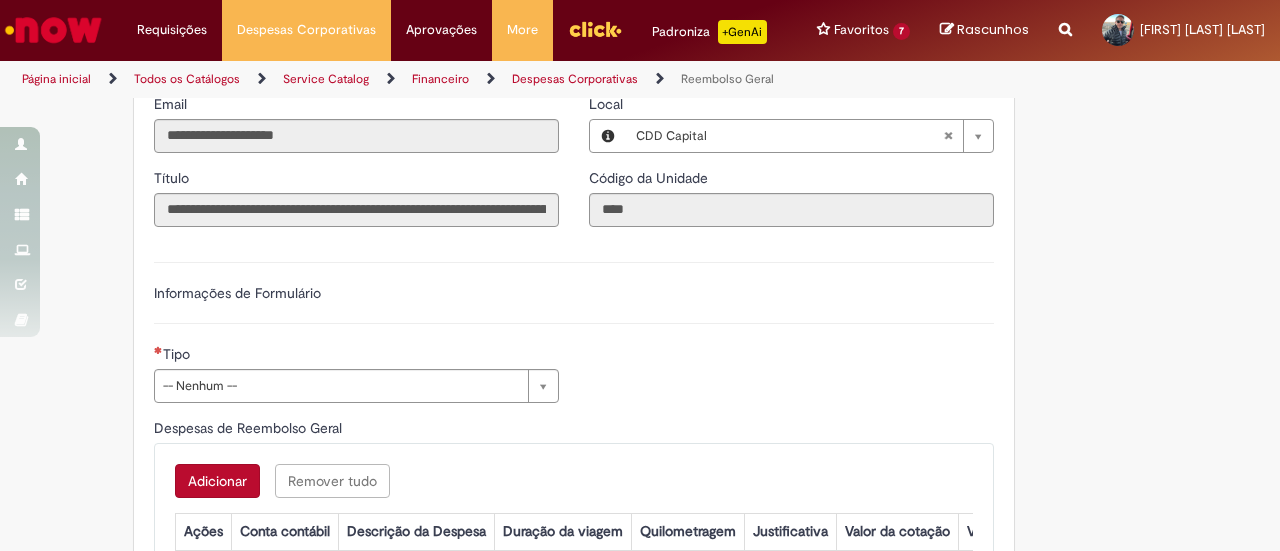 scroll, scrollTop: 585, scrollLeft: 0, axis: vertical 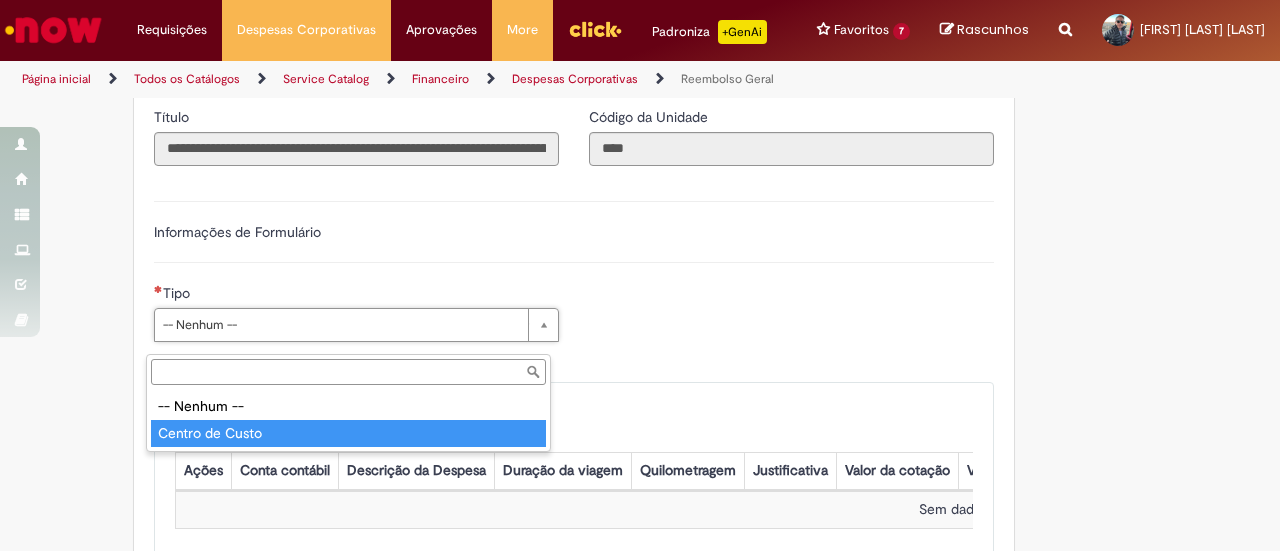 type on "**********" 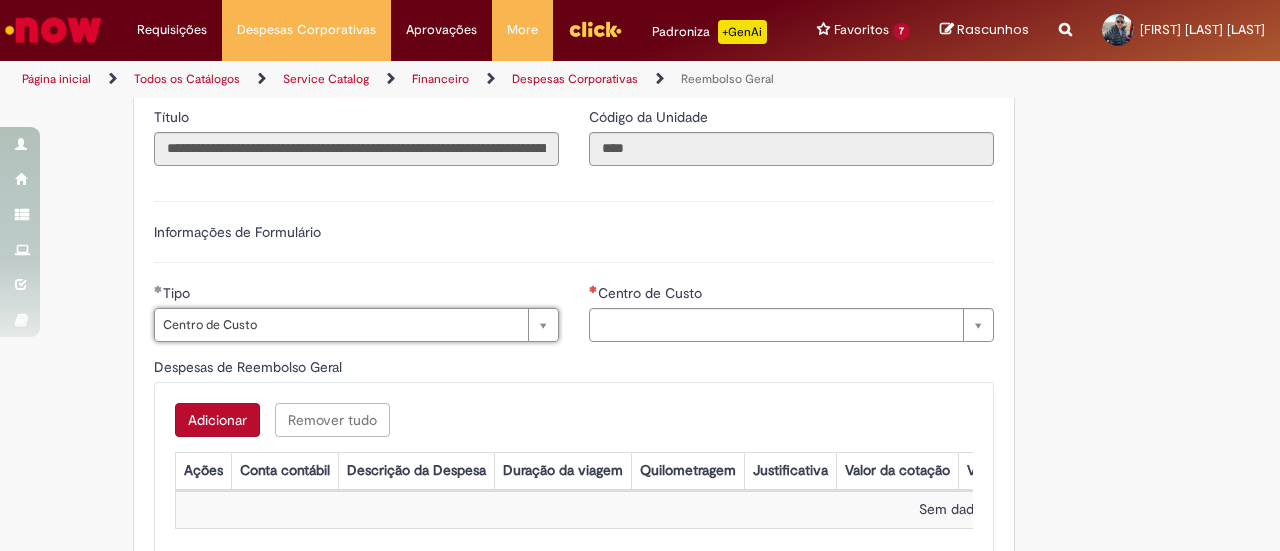type on "**********" 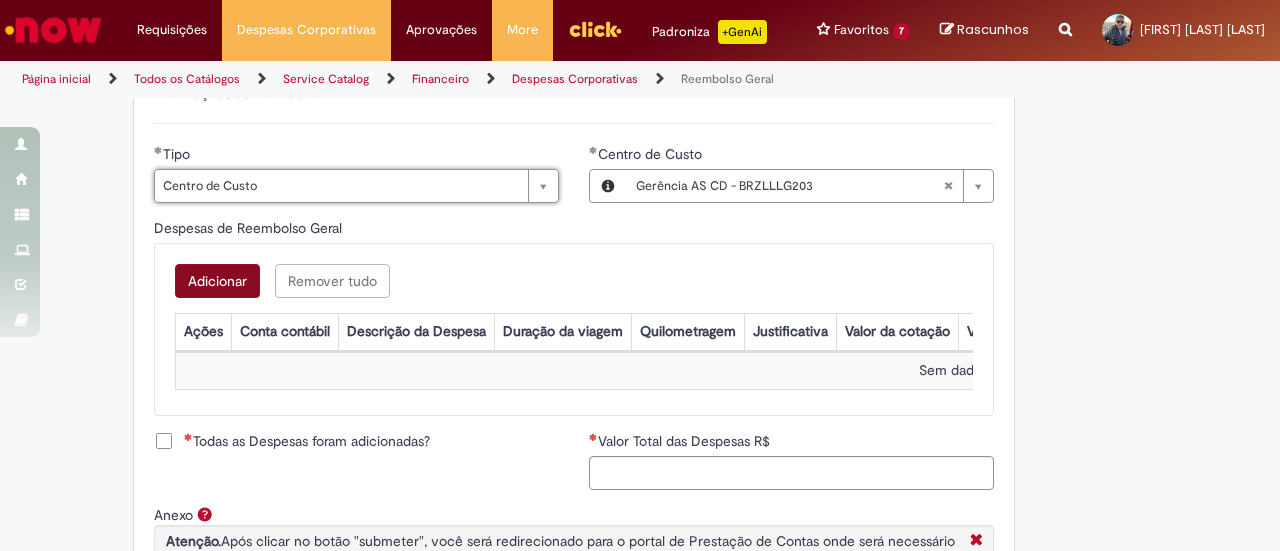 scroll, scrollTop: 725, scrollLeft: 0, axis: vertical 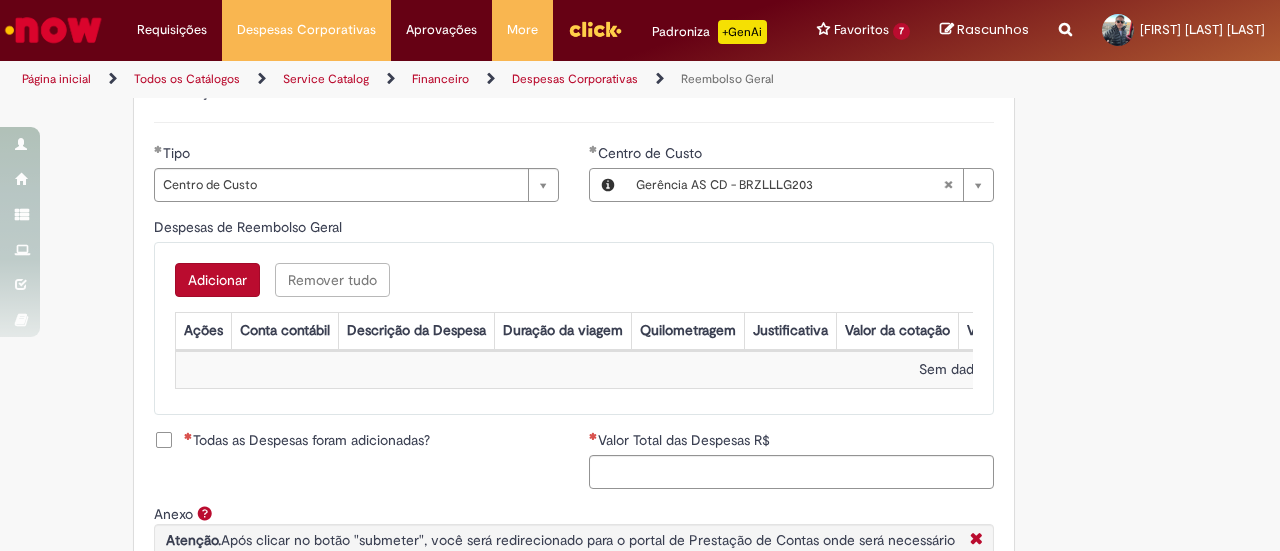 click on "Adicionar" at bounding box center [217, 280] 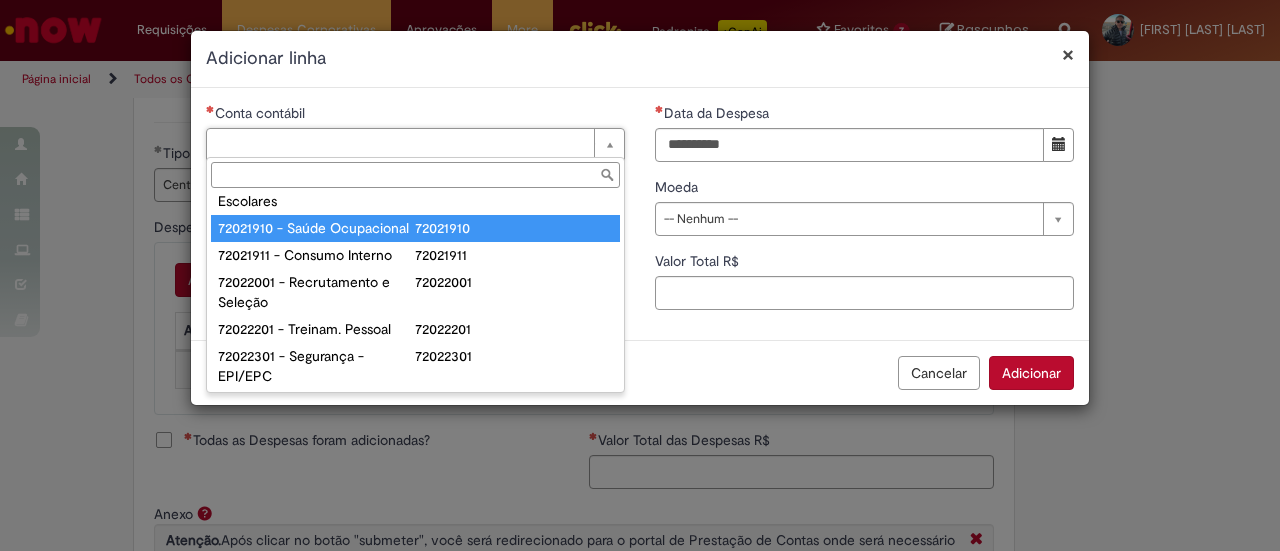 scroll, scrollTop: 41, scrollLeft: 0, axis: vertical 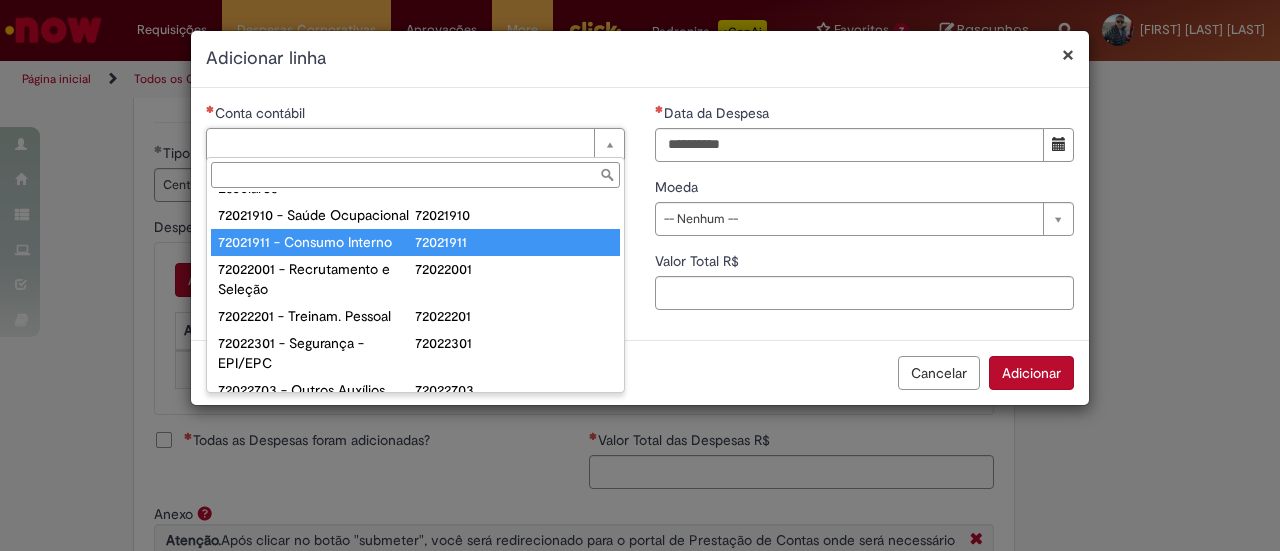 type on "**********" 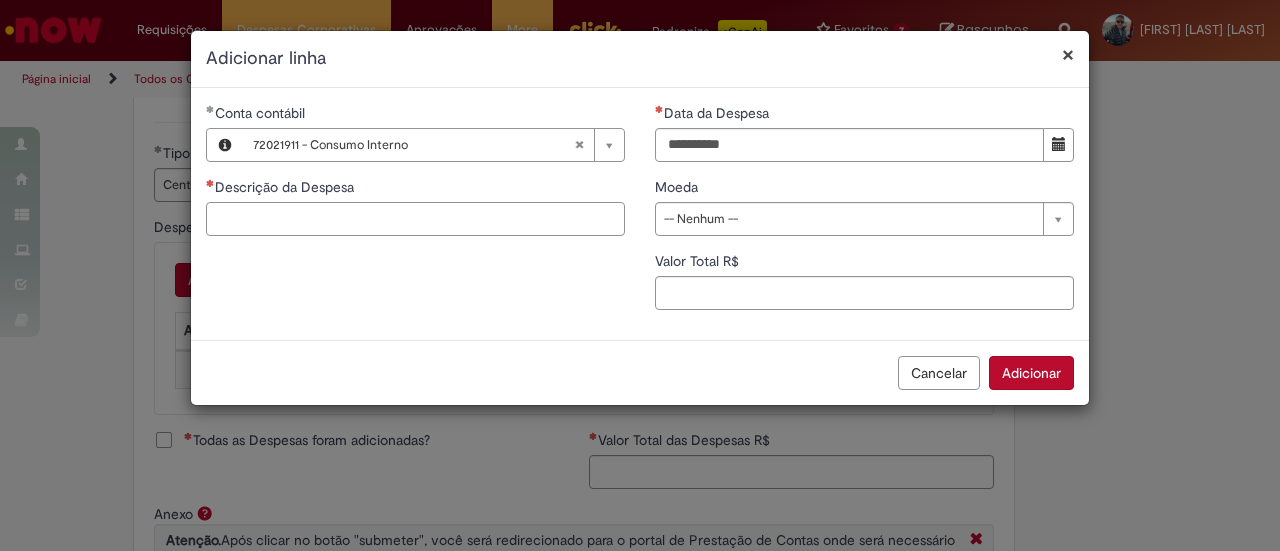 click on "Descrição da Despesa" at bounding box center (415, 219) 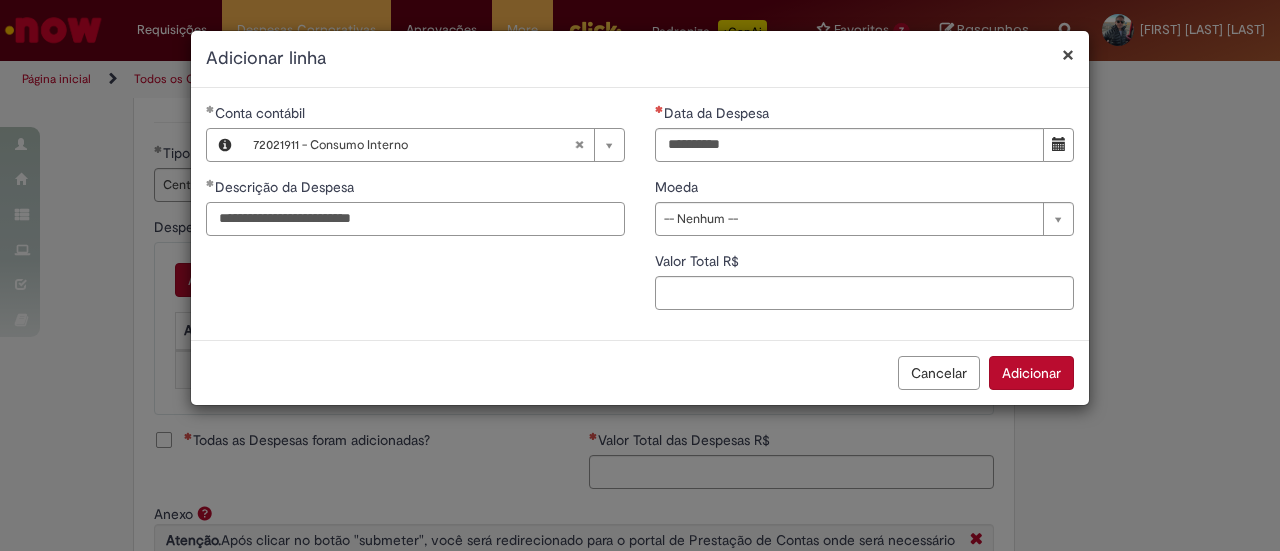 type on "**********" 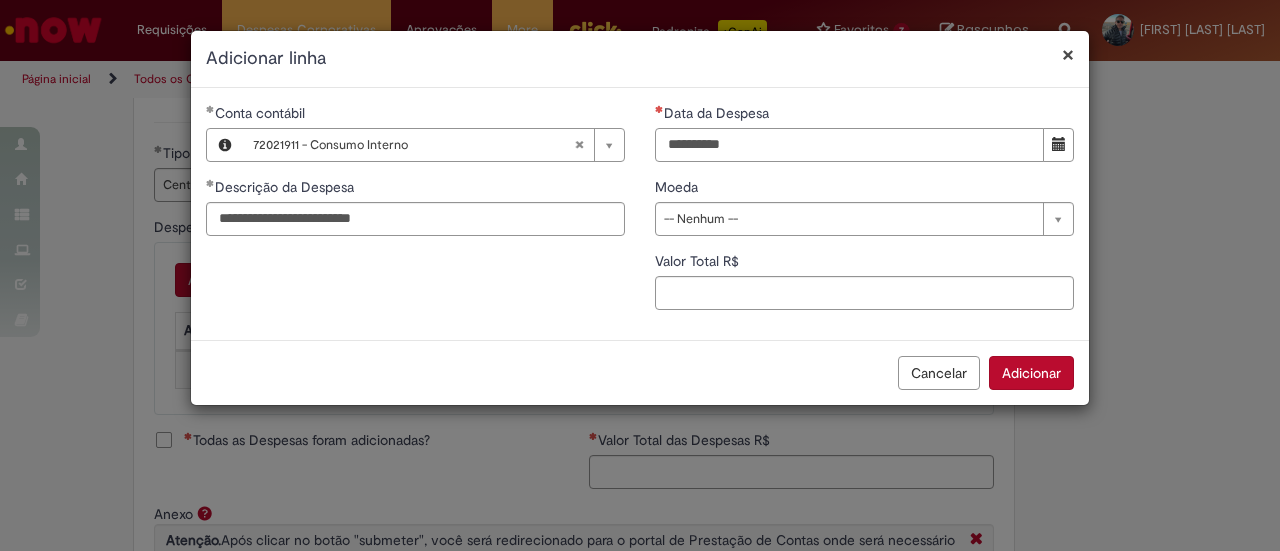 click on "Data da Despesa" at bounding box center (849, 145) 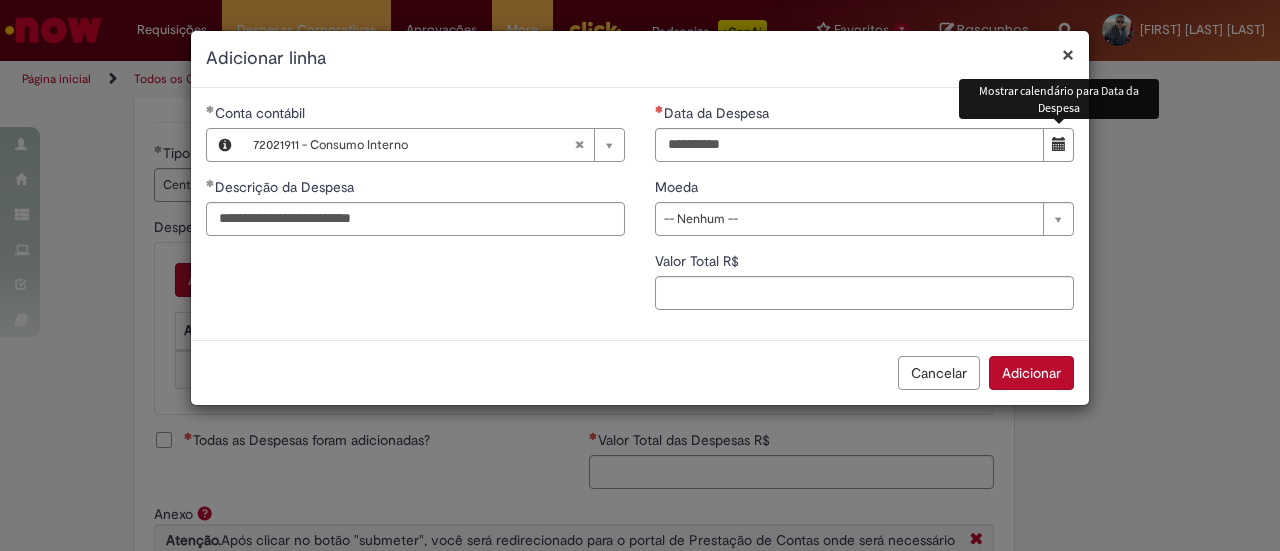 click at bounding box center [1058, 145] 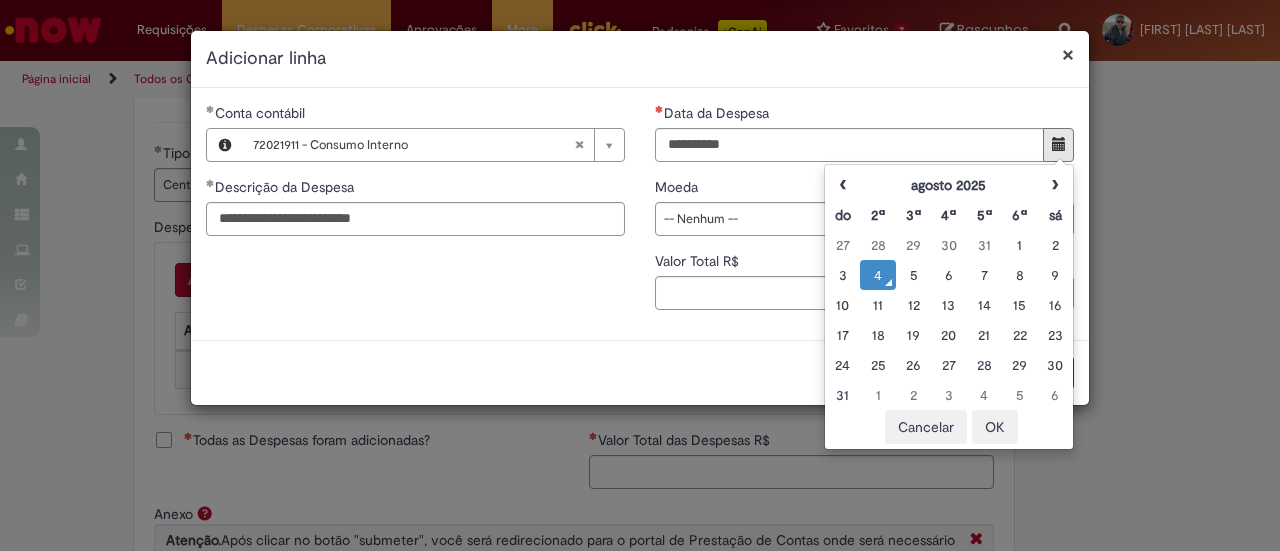 click on "4" at bounding box center (877, 275) 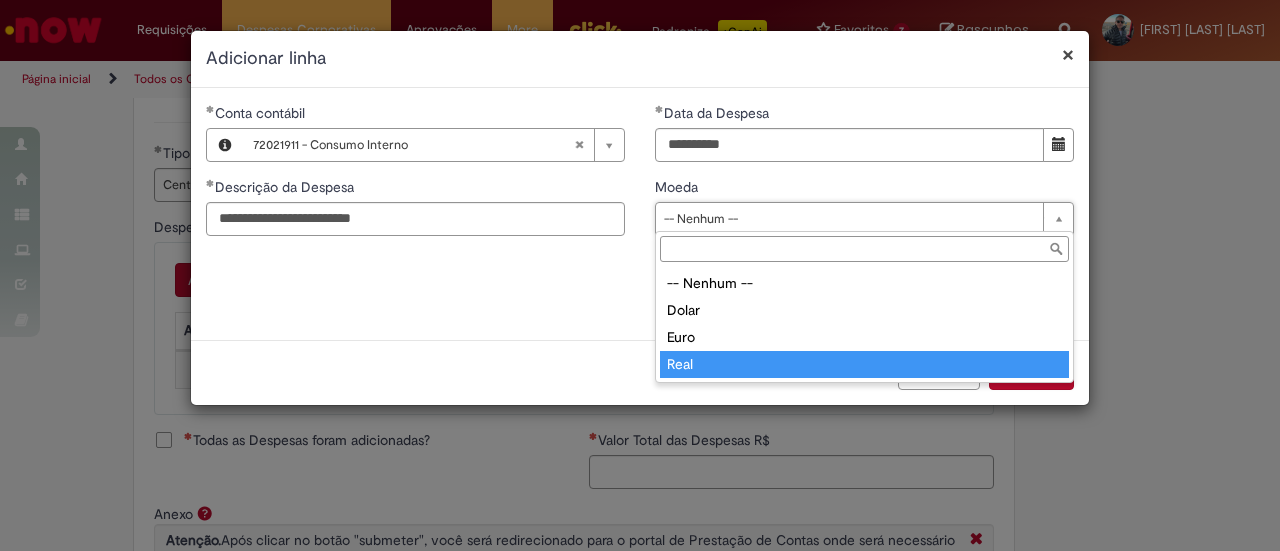 type on "****" 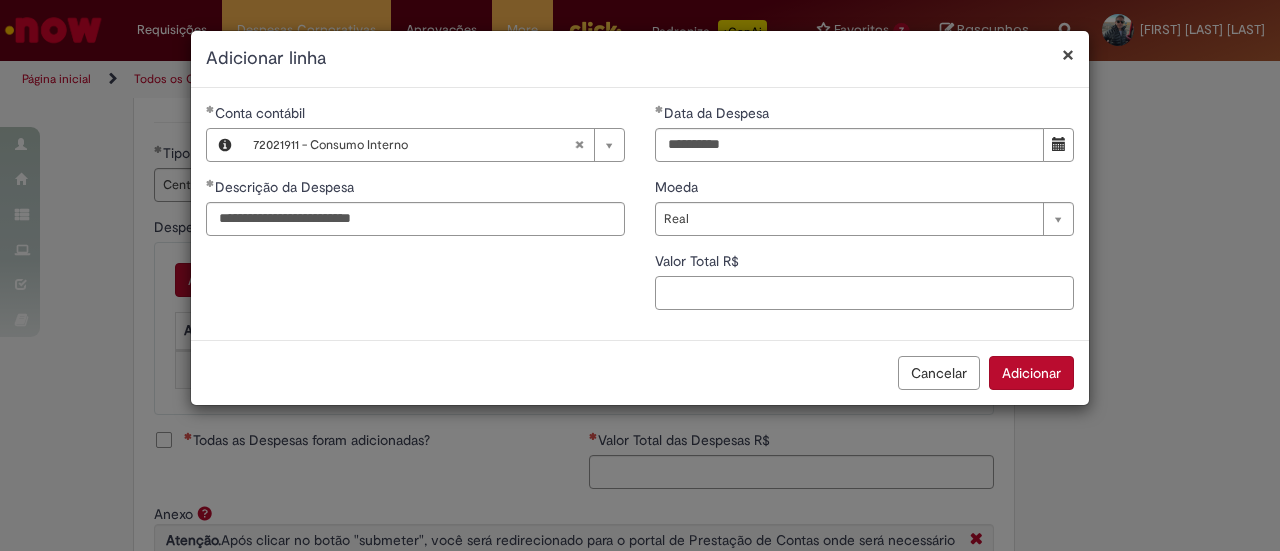 click on "Valor Total R$" at bounding box center (864, 293) 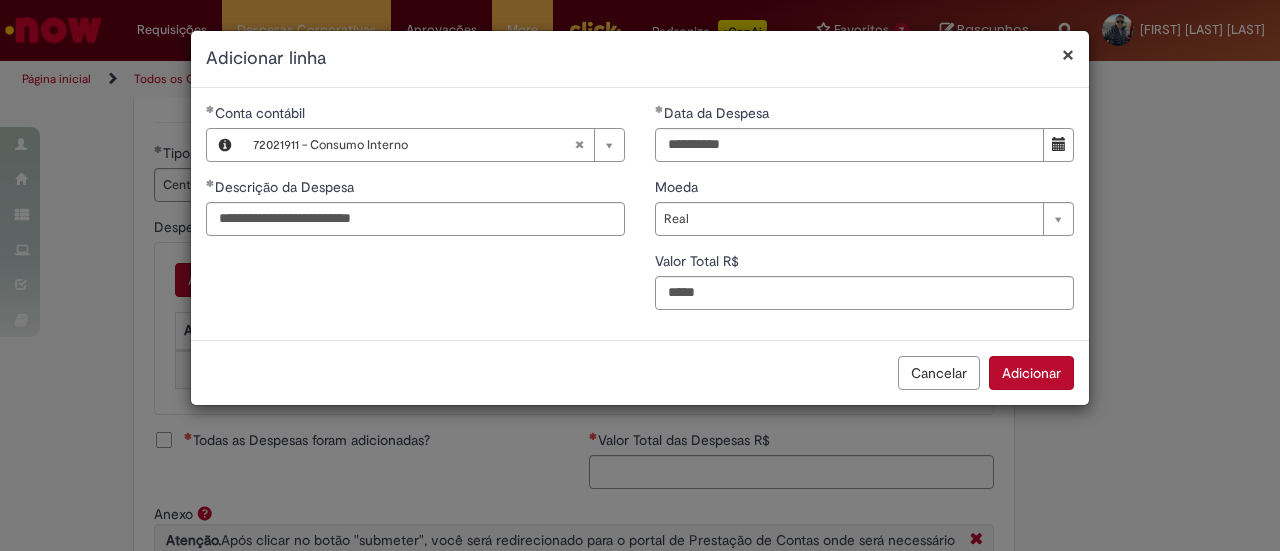 type on "*****" 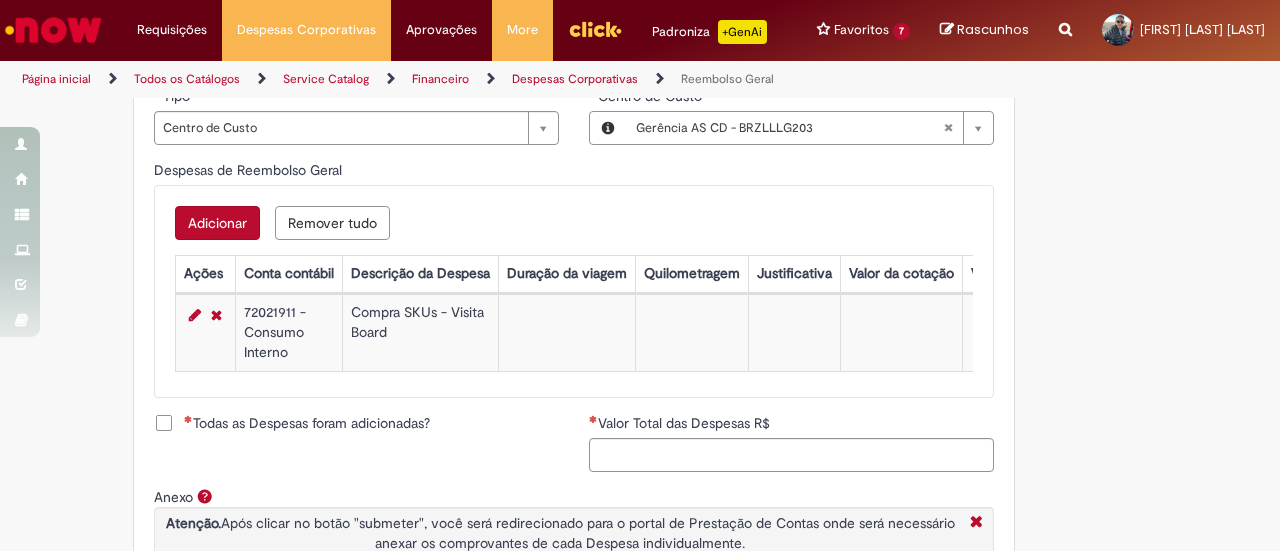 scroll, scrollTop: 781, scrollLeft: 0, axis: vertical 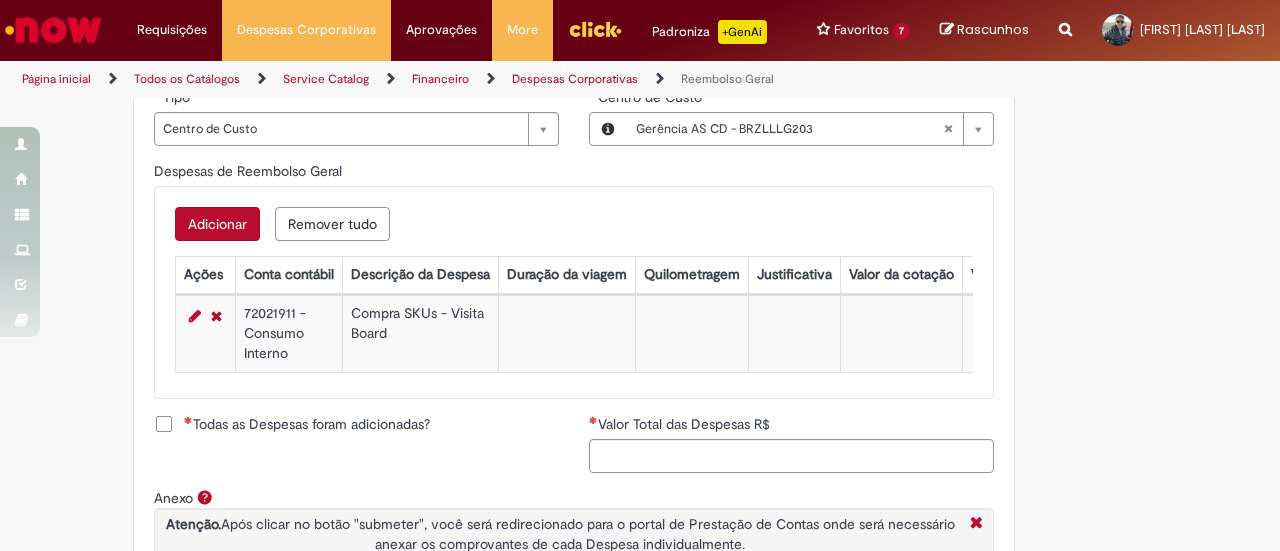 click on "Adicionar" at bounding box center (217, 224) 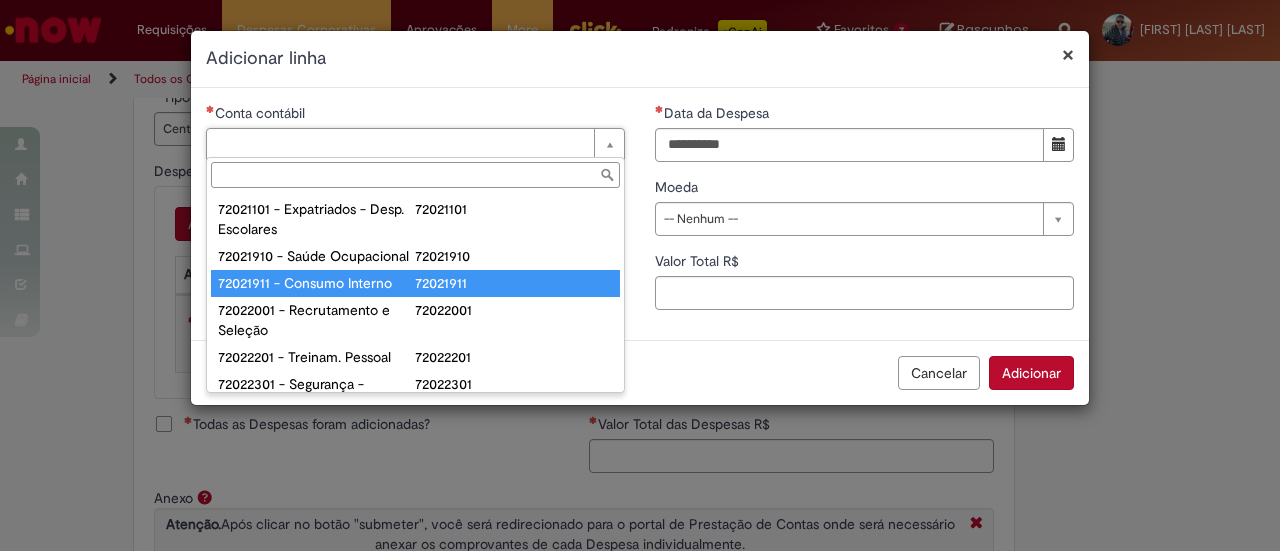 type on "**********" 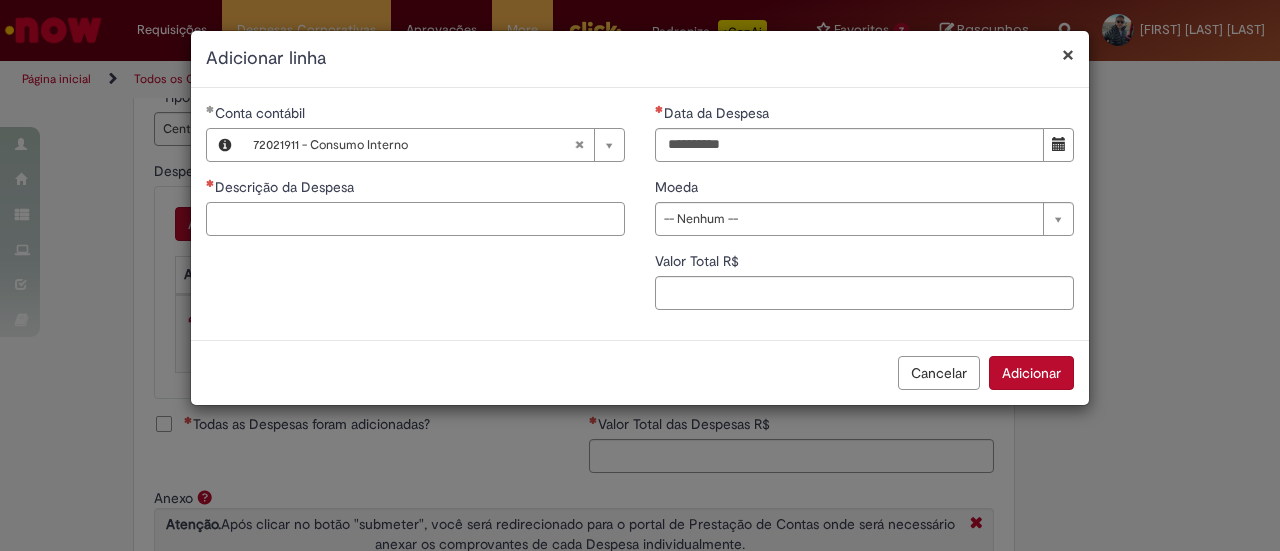click on "Descrição da Despesa" at bounding box center (415, 219) 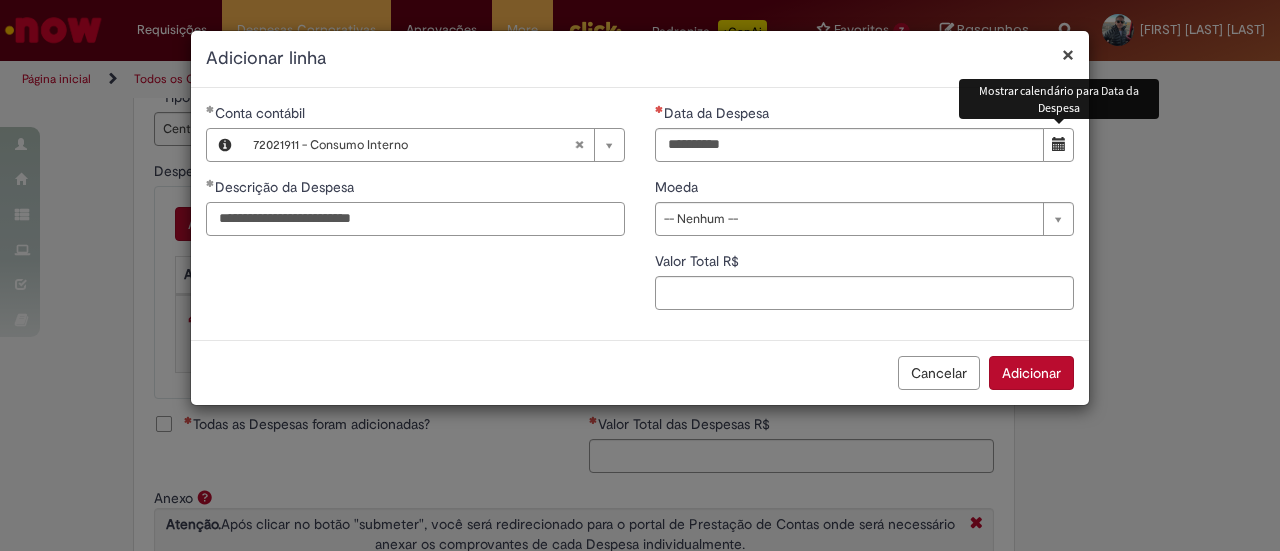 type on "**********" 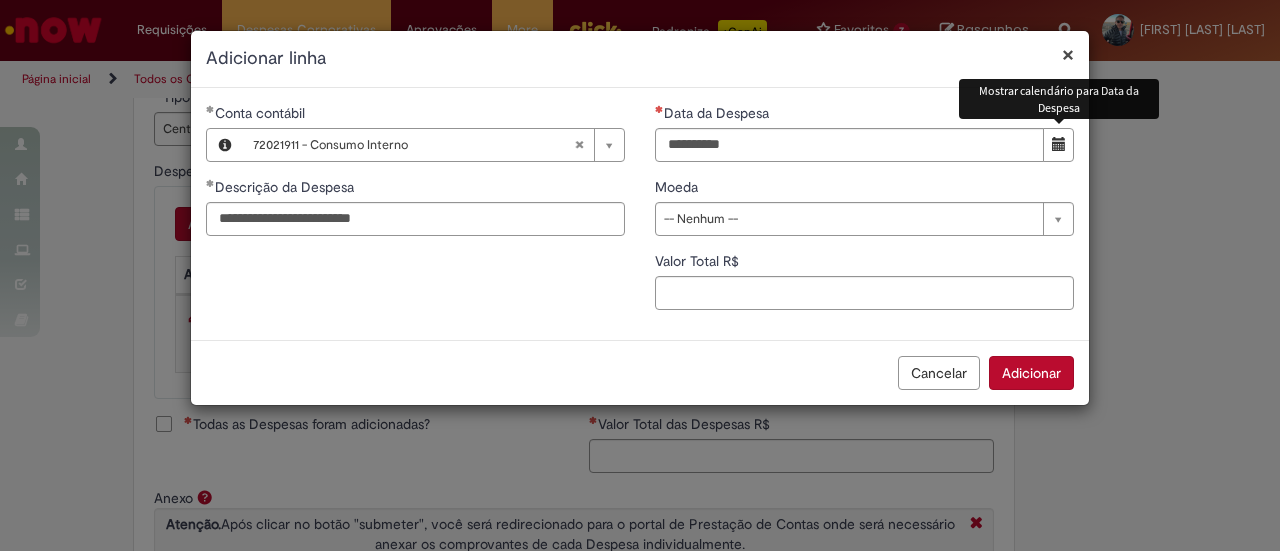 click at bounding box center [1058, 145] 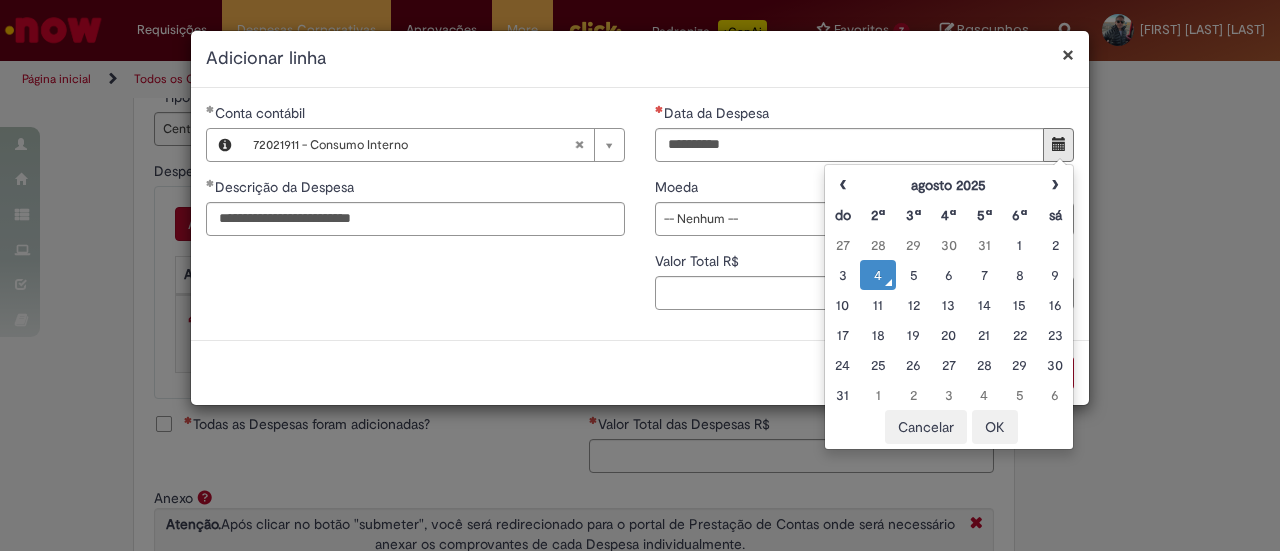 click on "4" at bounding box center [877, 275] 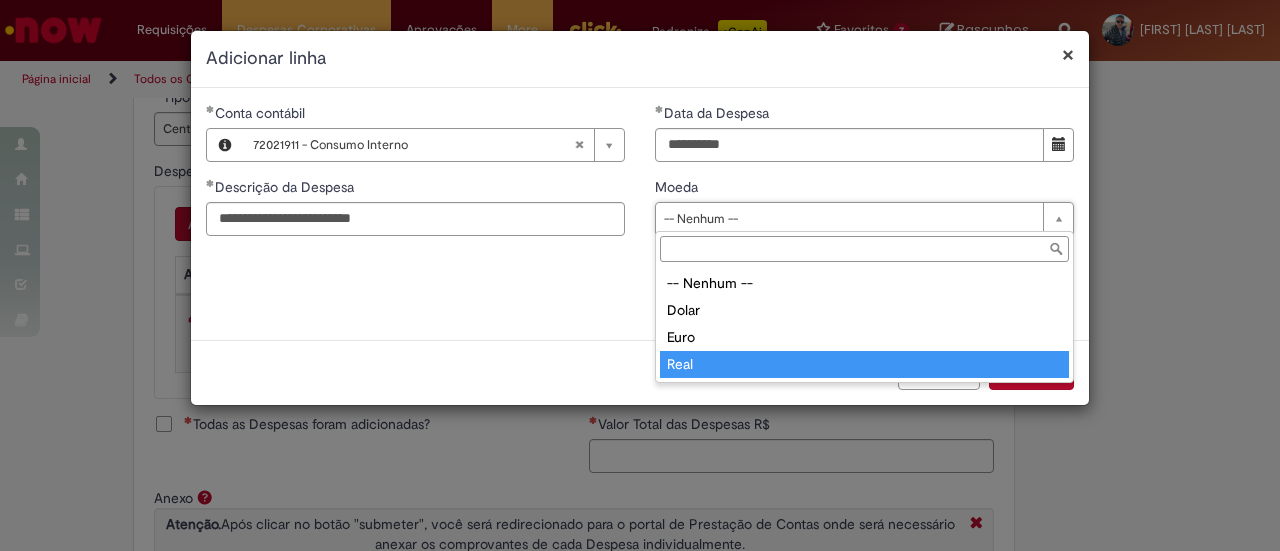 type on "****" 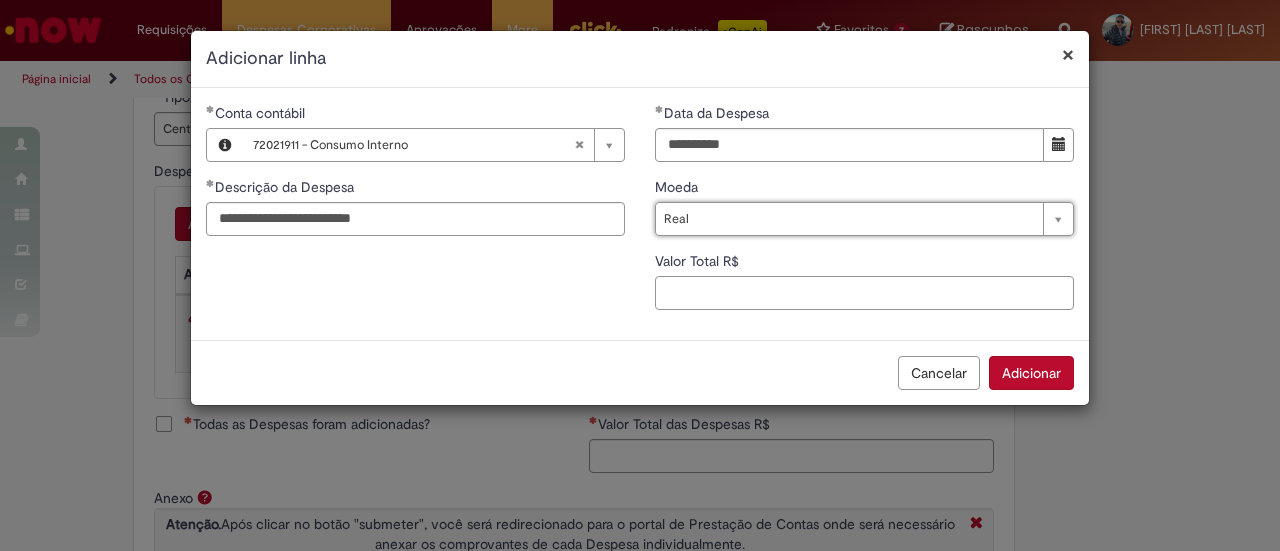 click on "Valor Total R$" at bounding box center [864, 293] 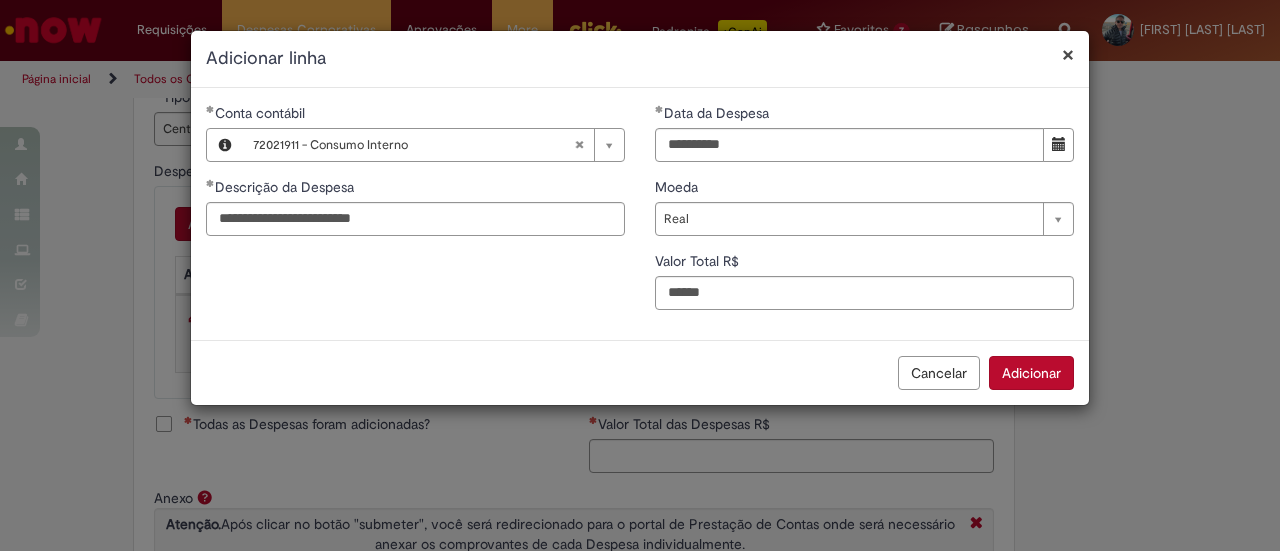 type on "******" 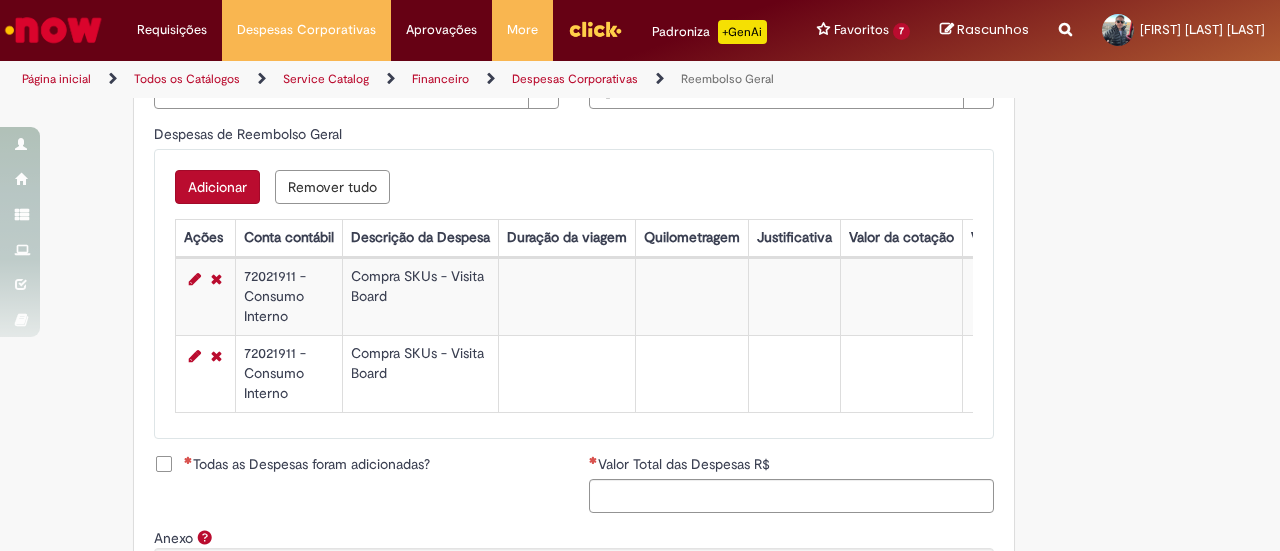 scroll, scrollTop: 798, scrollLeft: 0, axis: vertical 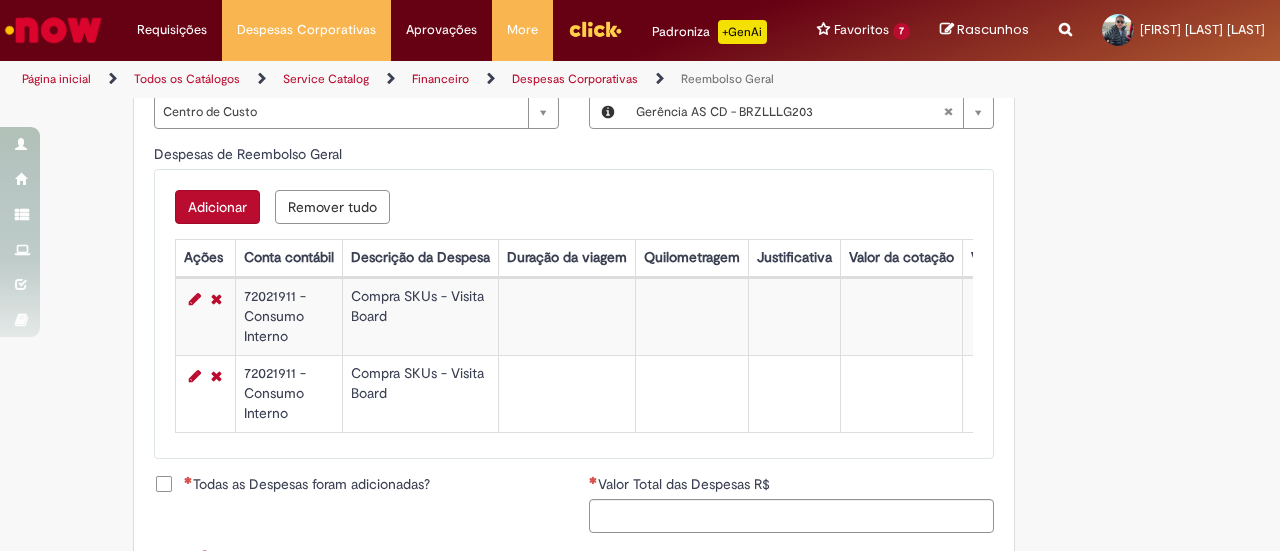 click on "Adicionar Remover tudo Despesas de Reembolso Geral Ações Conta contábil Descrição da Despesa Duração da viagem Quilometragem Justificativa Valor da cotação Valor por Litro Combustível Data da Despesa Moeda Valor Gasto em €/US Valor Total R$ ID Interno CC sap_a_integrar 72021911 -  Consumo Interno Compra SKUs - Visita Board 04/08/2025 Real 41.62 7659a2c01b79311460b7419fe54bcb35 s4 72021911 -  Consumo Interno Compra SKUs - Visita Board 04/08/2025 Real 168.52 7659a2c01b79311460b7419fe54bcb35 s4" at bounding box center [574, 314] 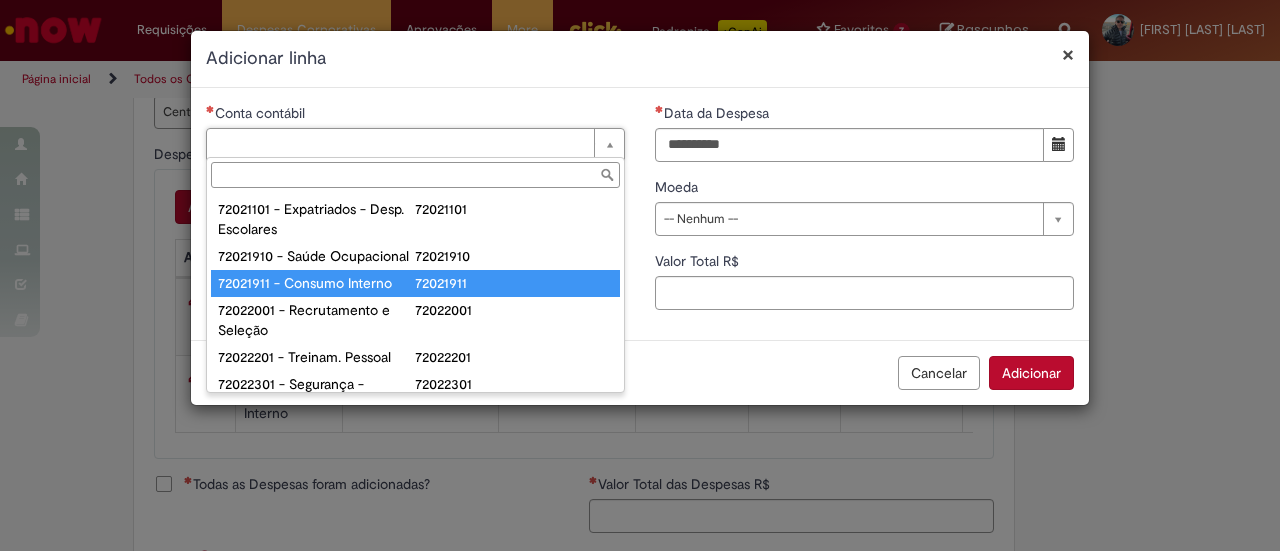type on "**********" 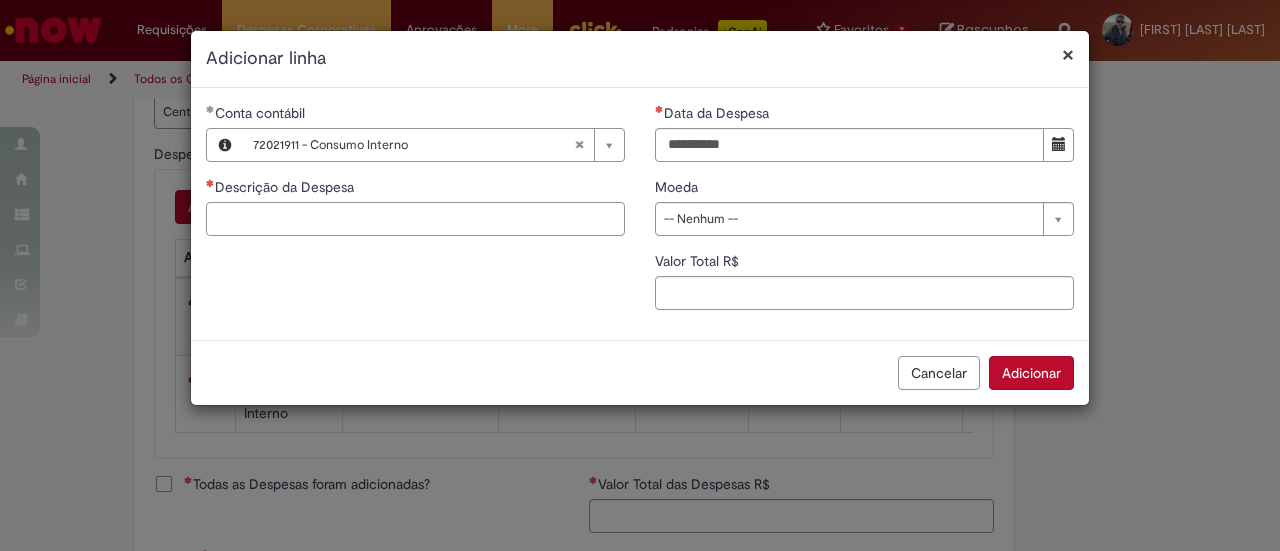 click on "Descrição da Despesa" at bounding box center (415, 219) 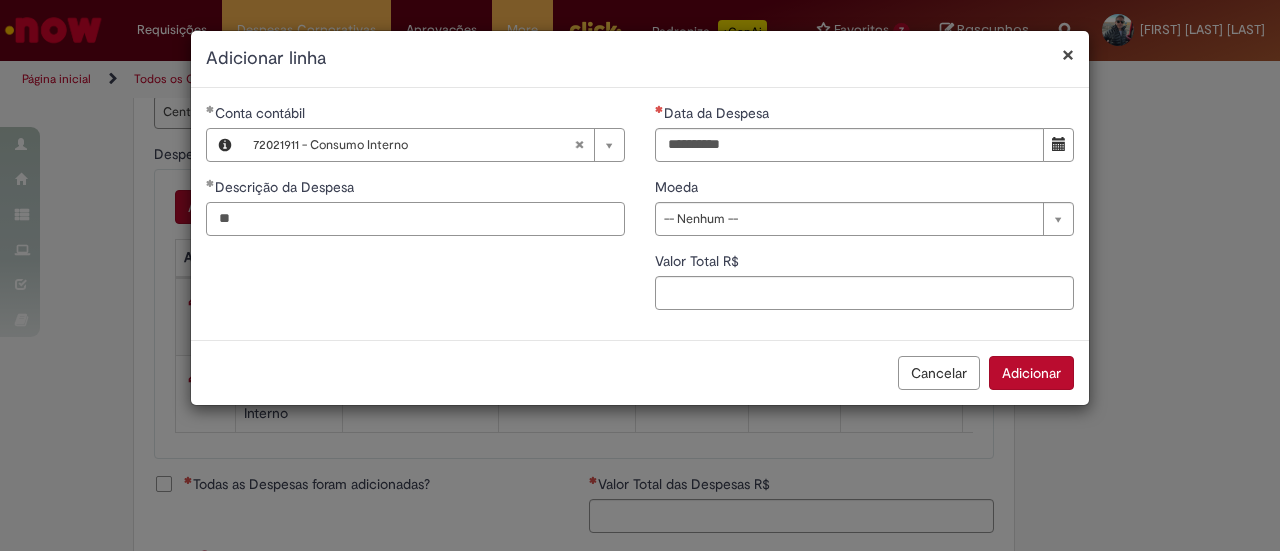 type on "*" 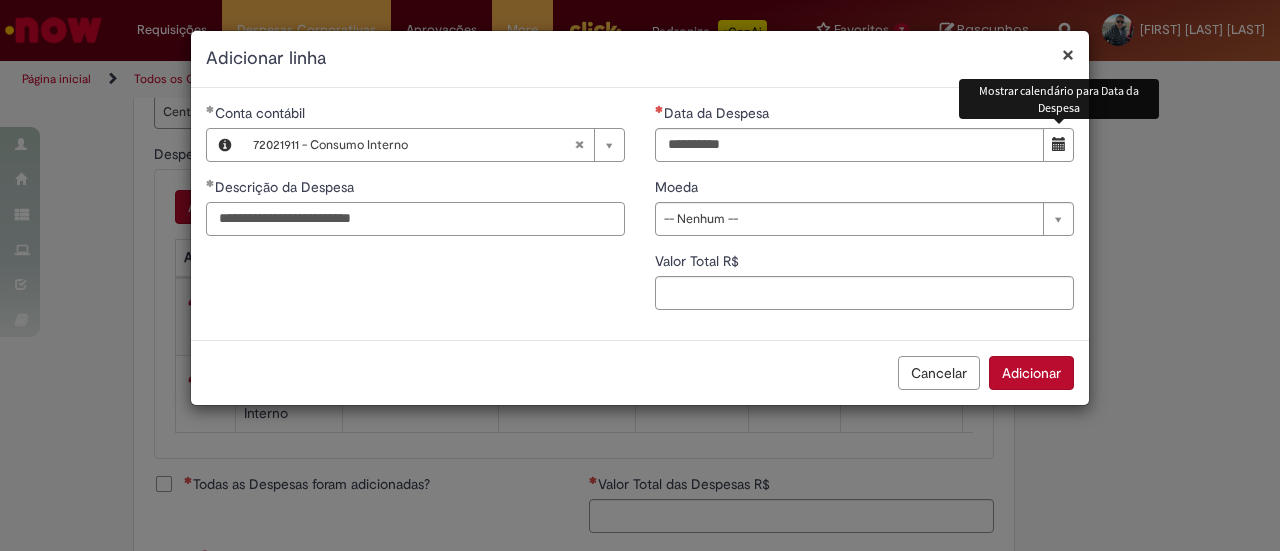 type on "**********" 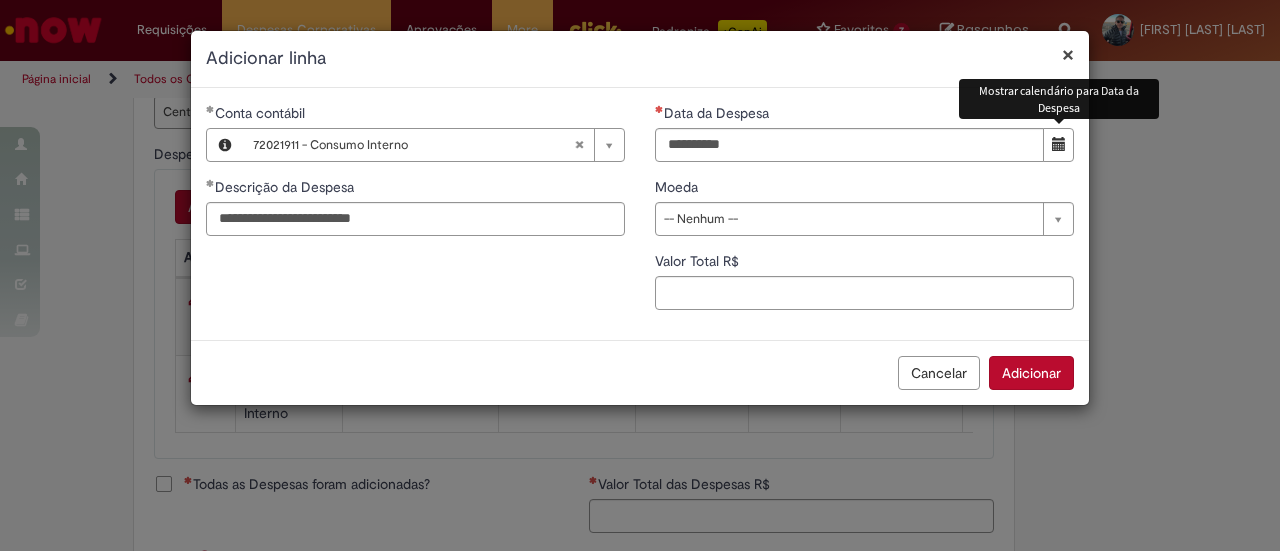 click at bounding box center [1058, 145] 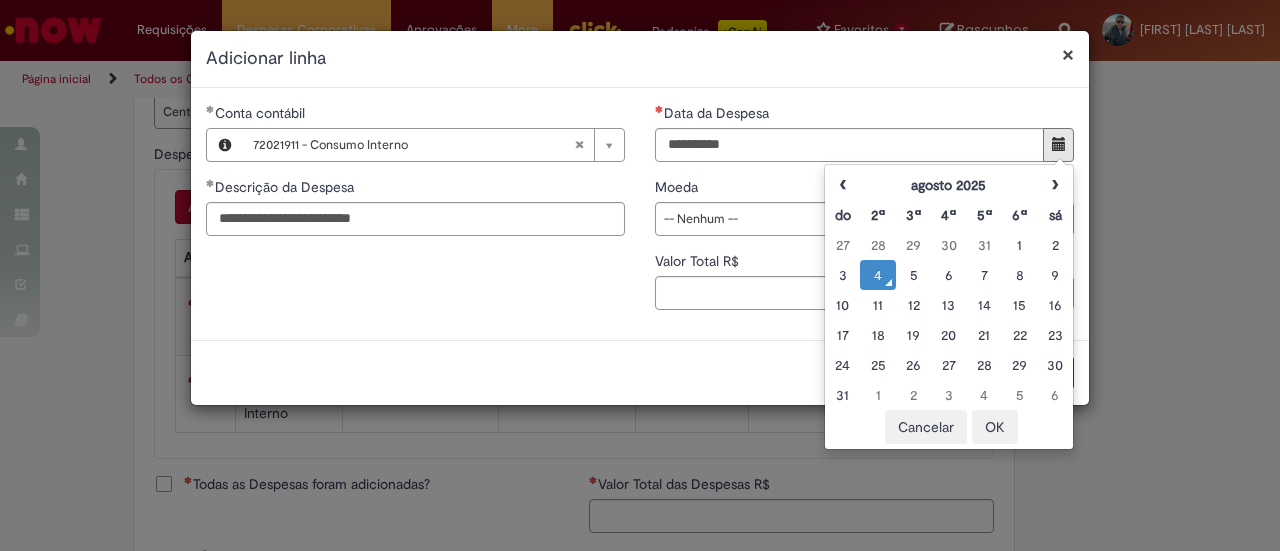 click on "4" at bounding box center (877, 275) 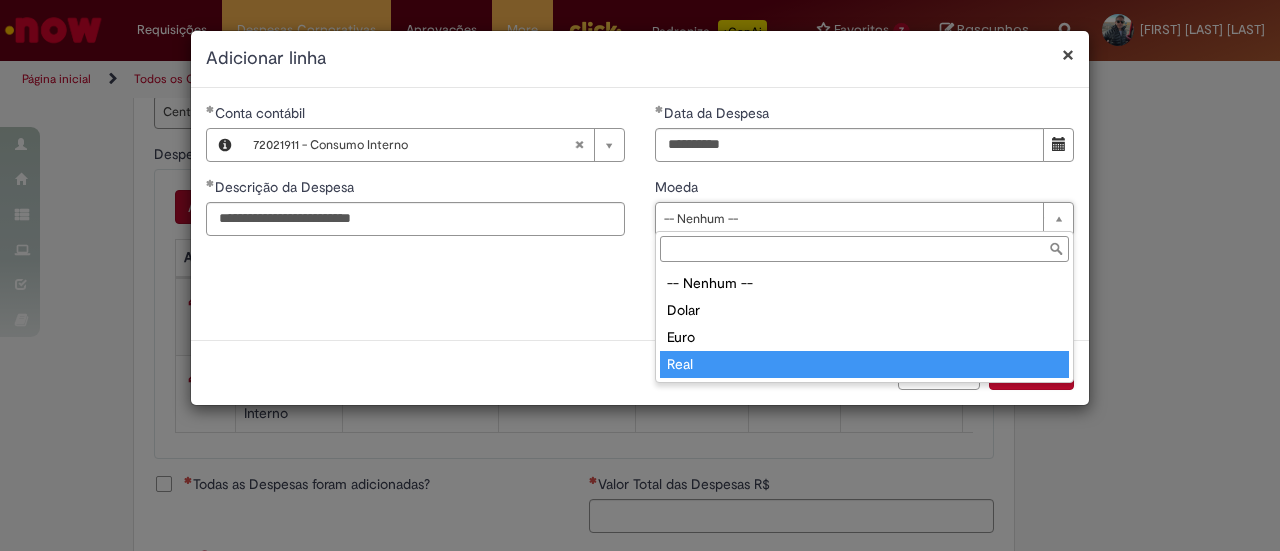 type on "****" 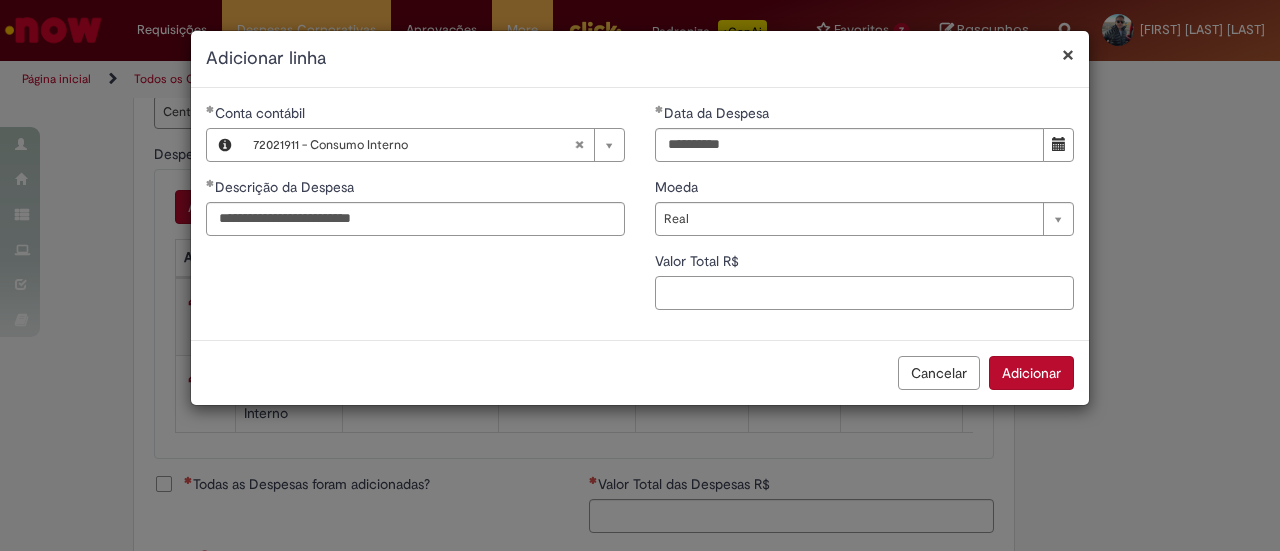 click on "Valor Total R$" at bounding box center (864, 293) 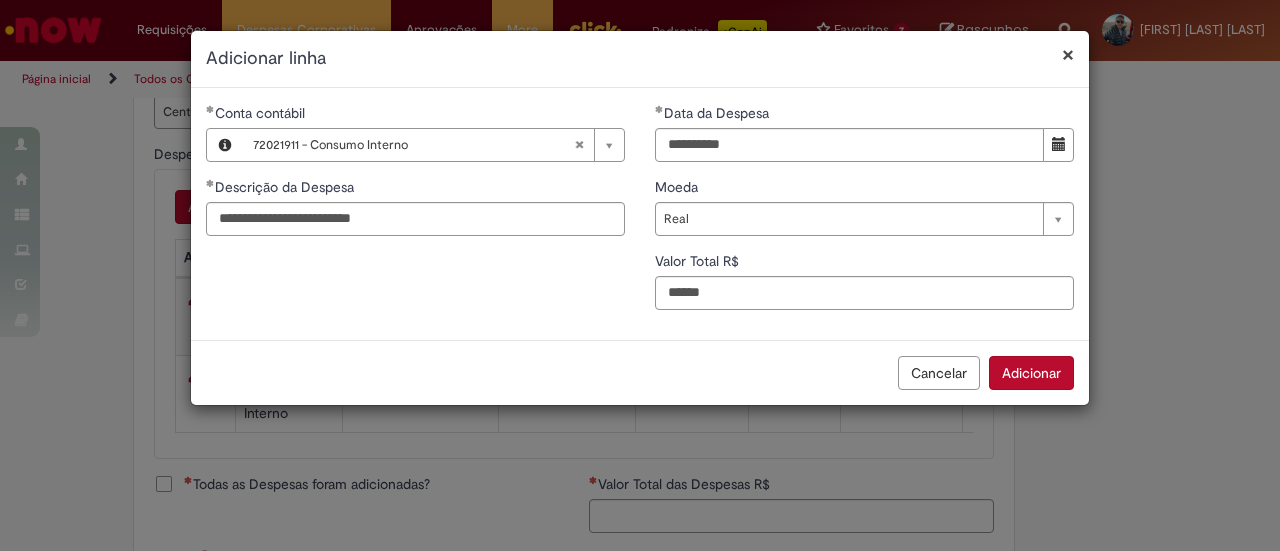 type on "******" 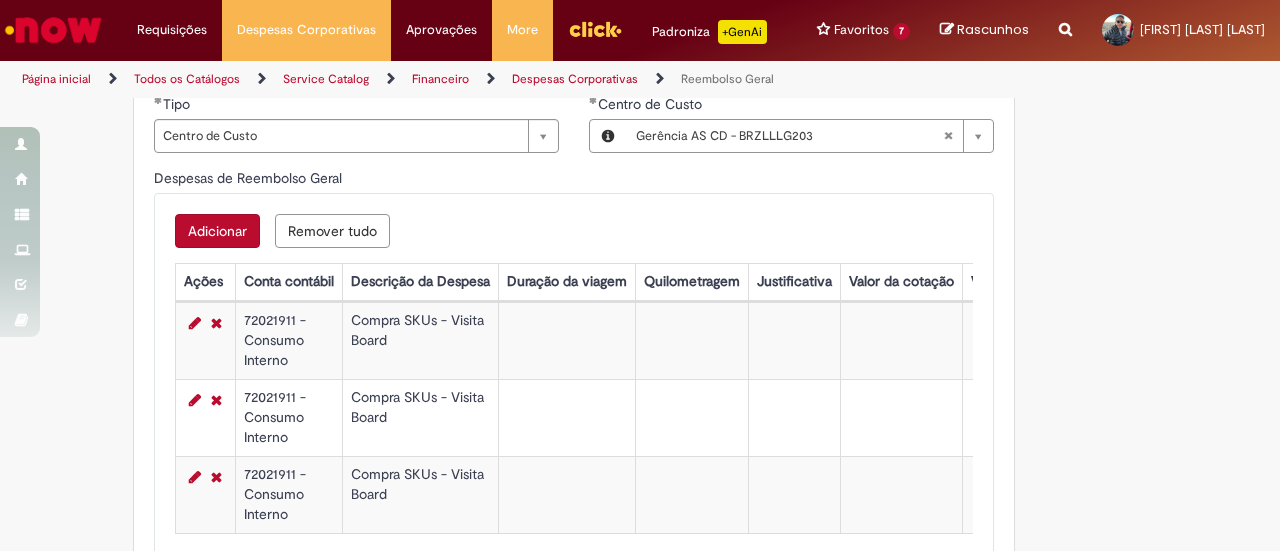 scroll, scrollTop: 770, scrollLeft: 0, axis: vertical 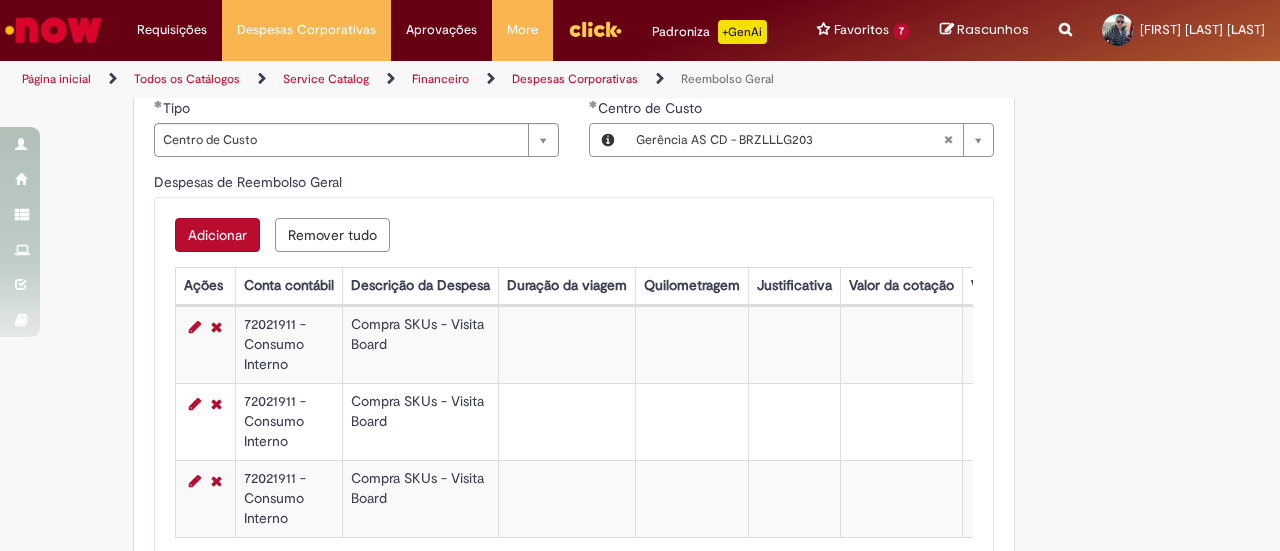 click on "Adicionar" at bounding box center (217, 235) 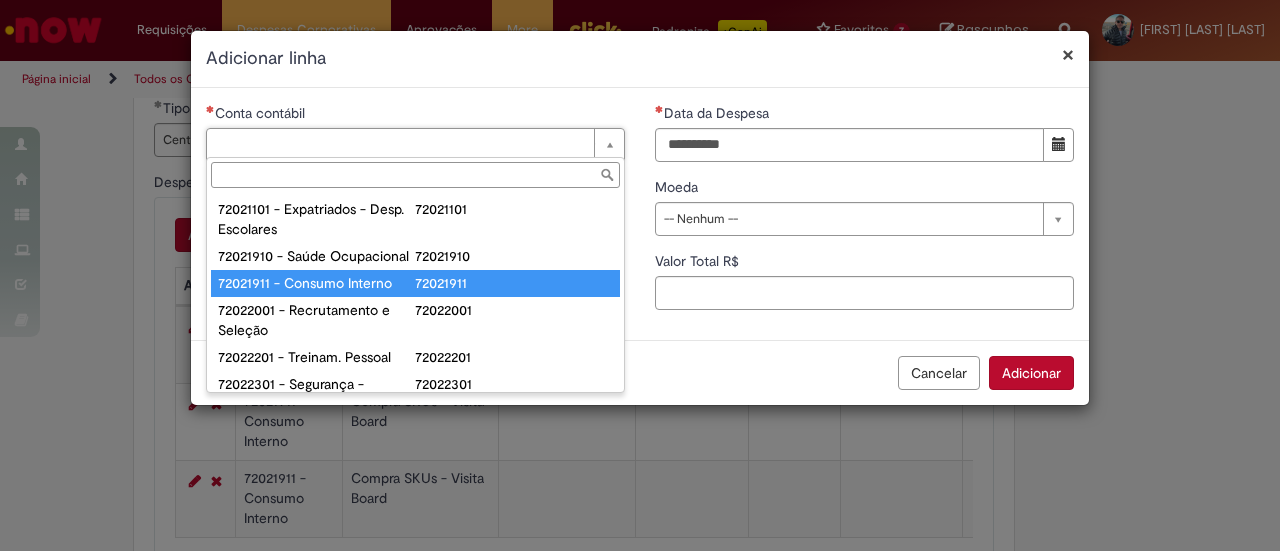type on "**********" 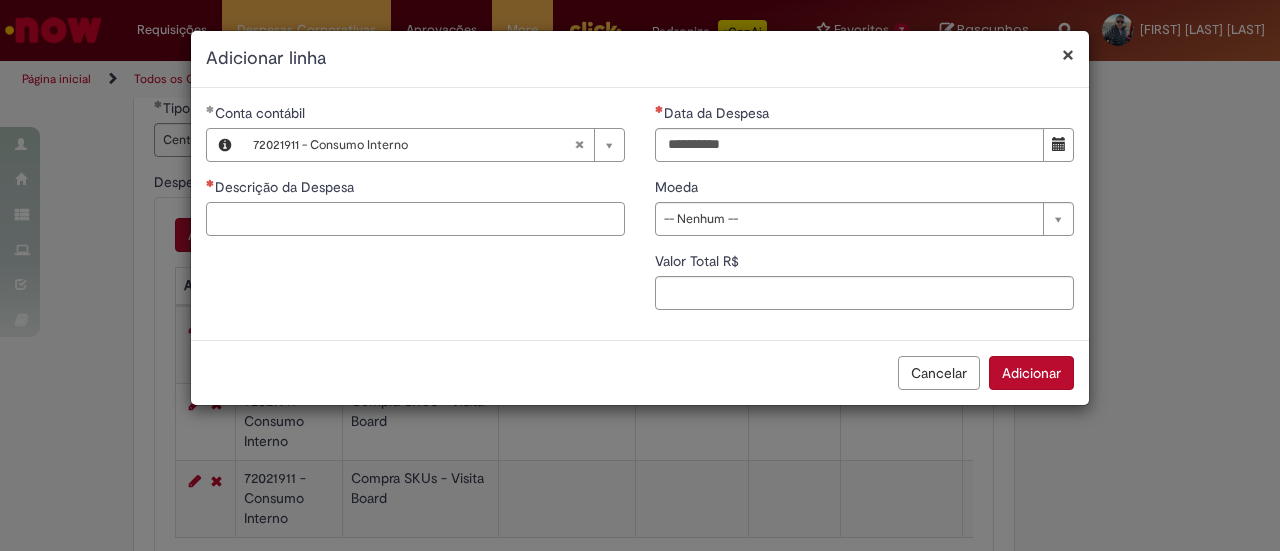 click on "Descrição da Despesa" at bounding box center [415, 219] 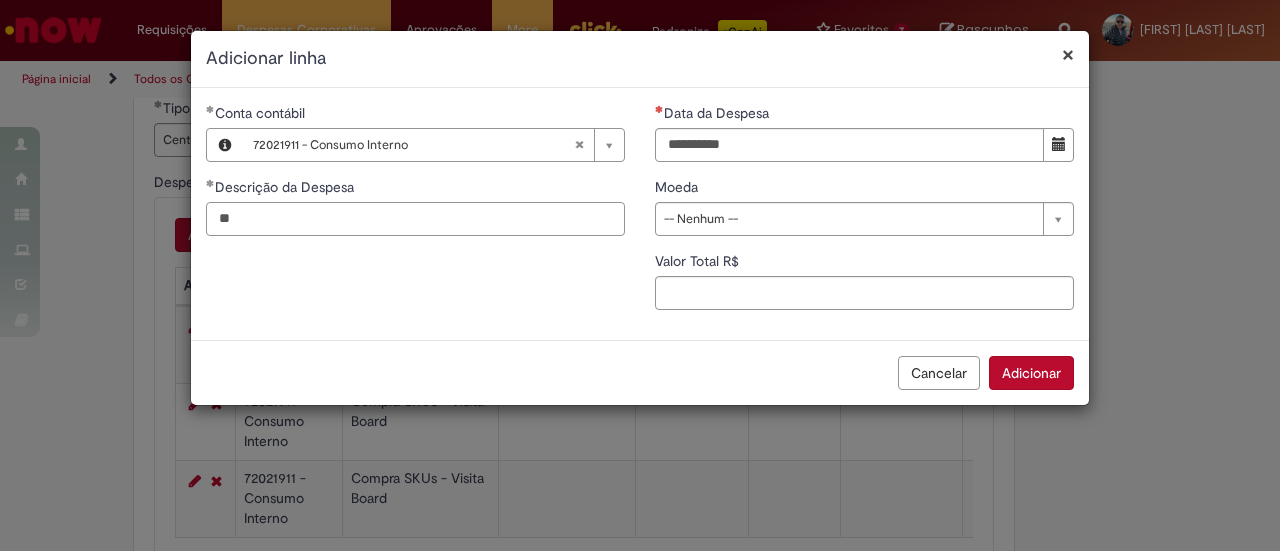 type on "*" 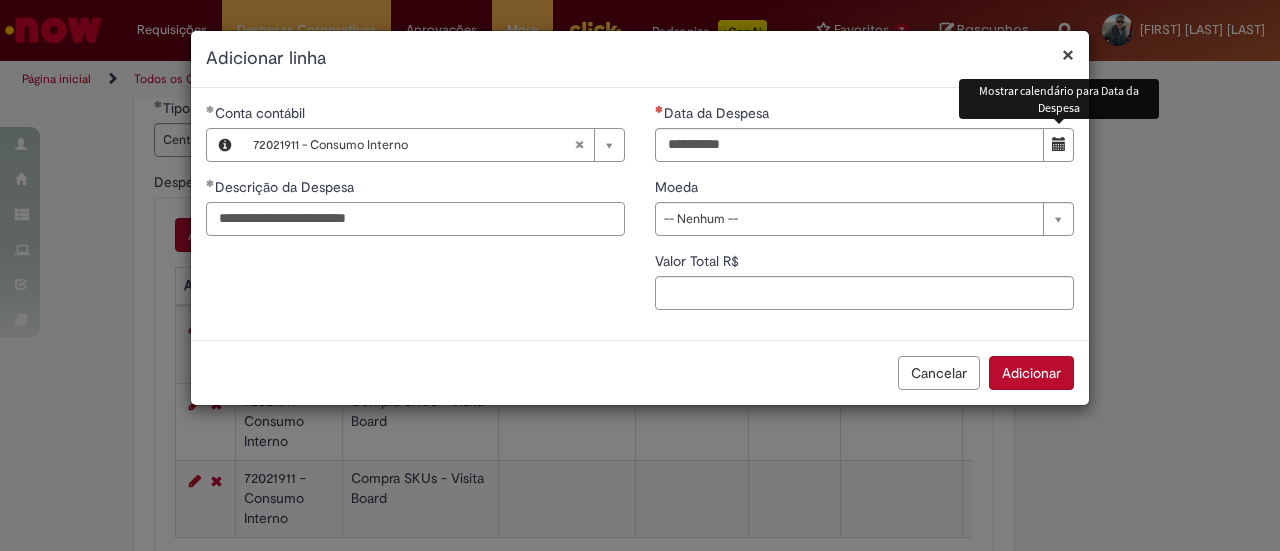 type on "**********" 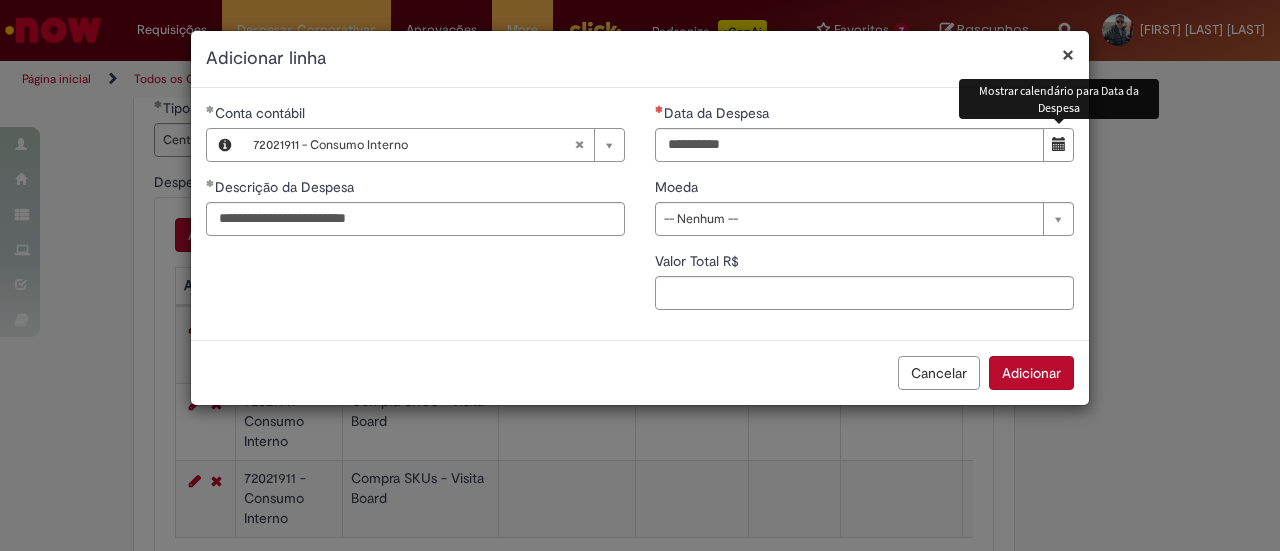 click at bounding box center (1058, 145) 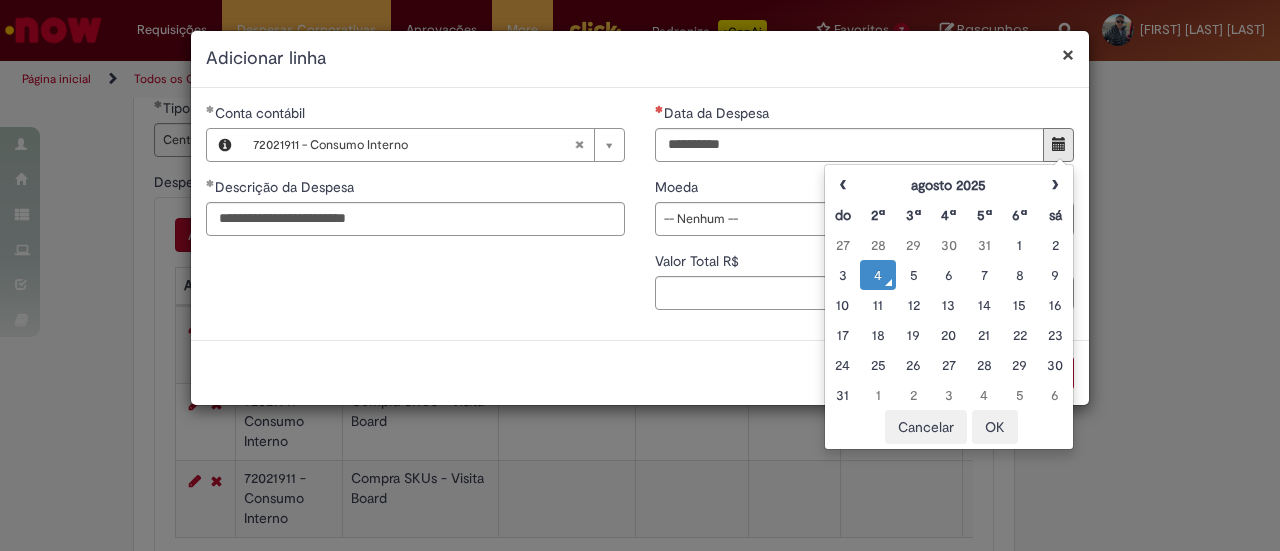 click on "4" at bounding box center (877, 275) 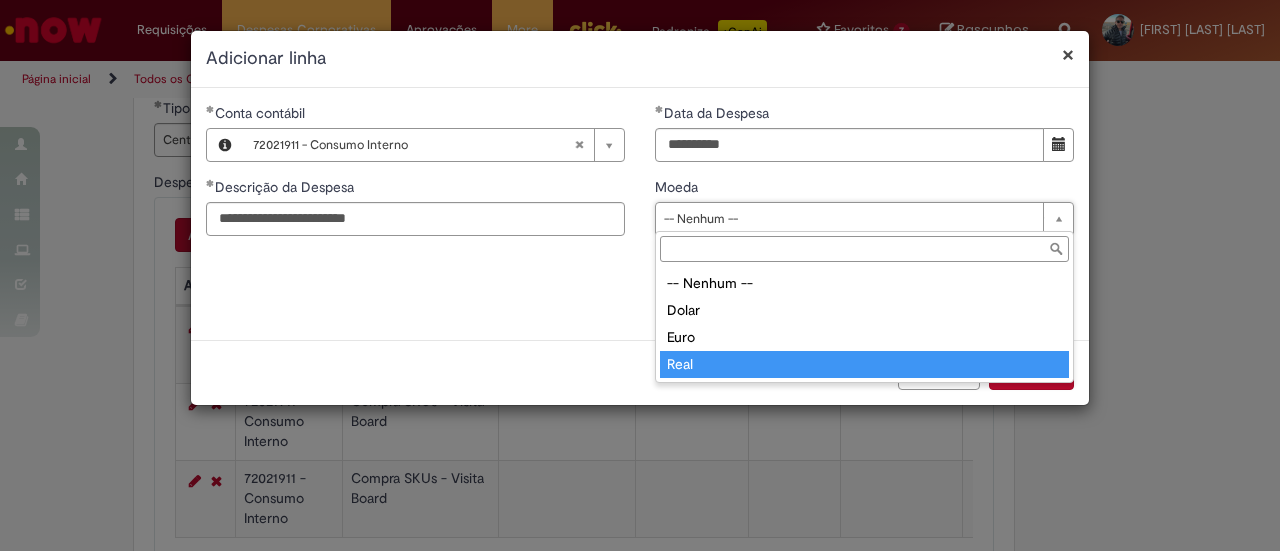type on "****" 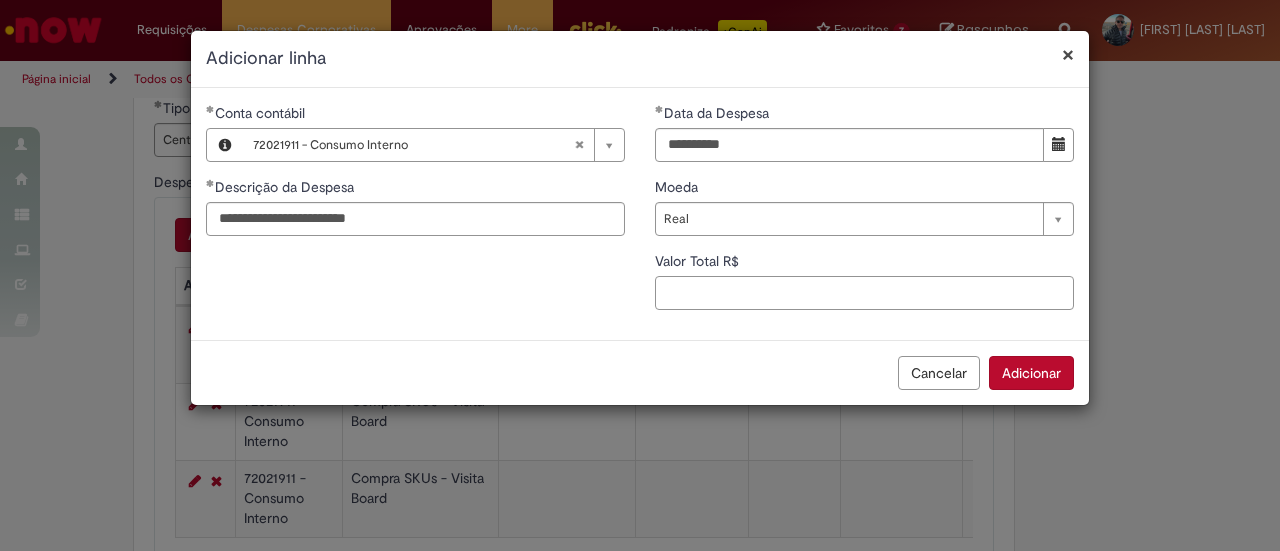 click on "Valor Total R$" at bounding box center [864, 293] 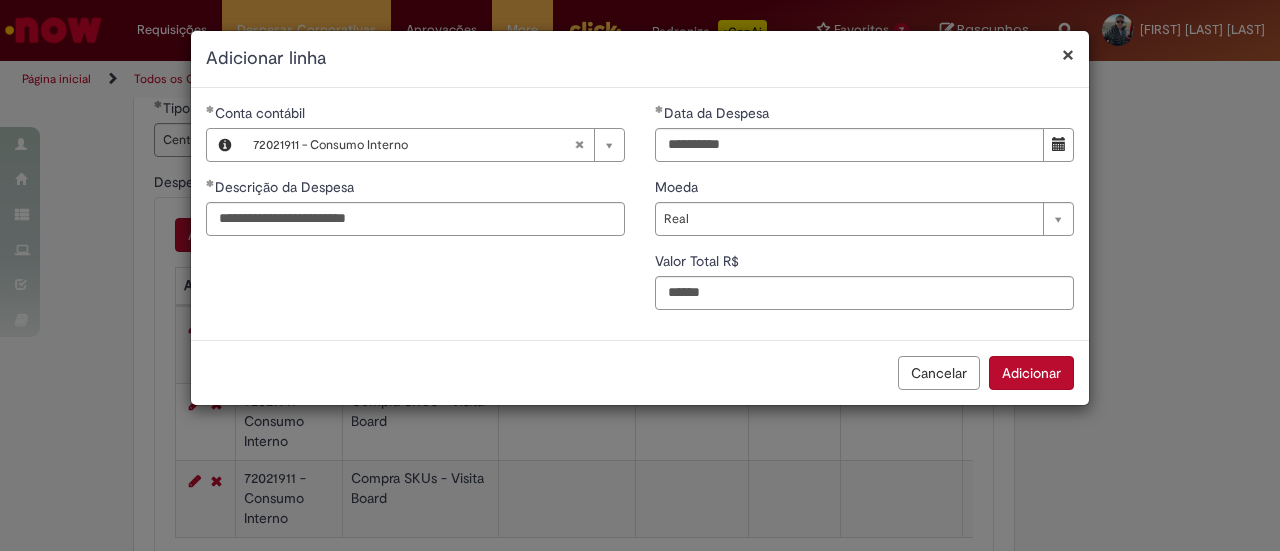 type on "******" 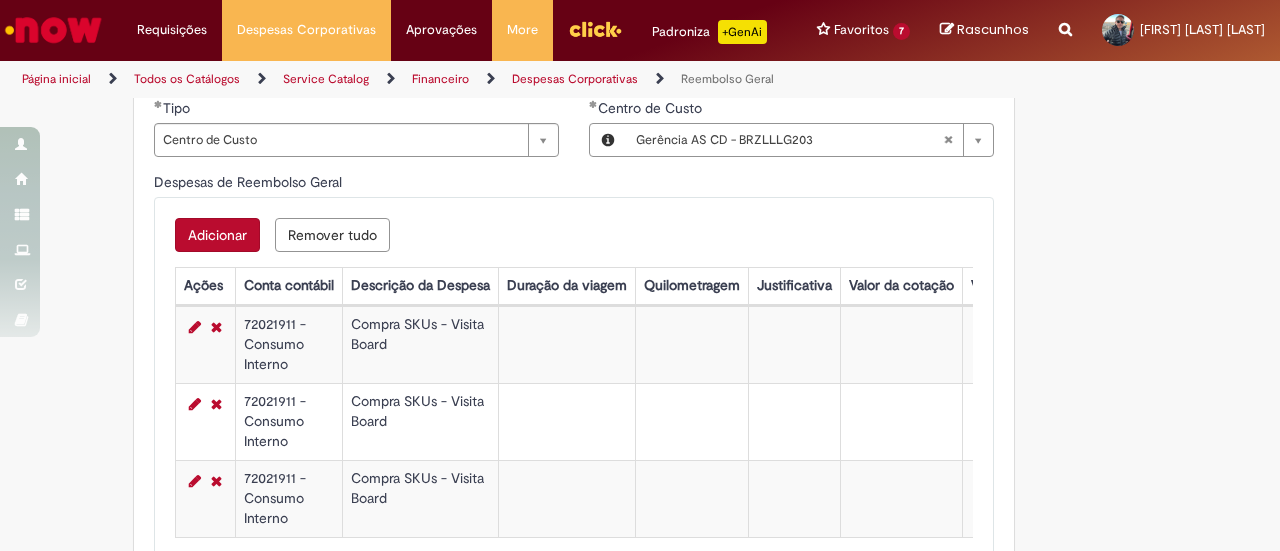 scroll, scrollTop: 0, scrollLeft: 2, axis: horizontal 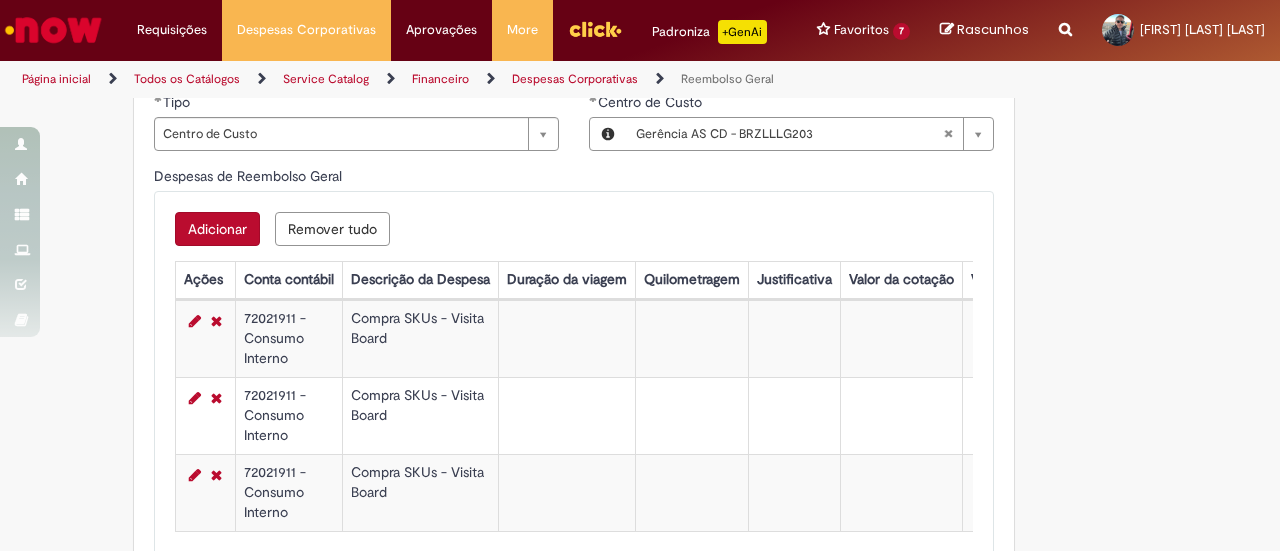 click on "Adicionar" at bounding box center [217, 229] 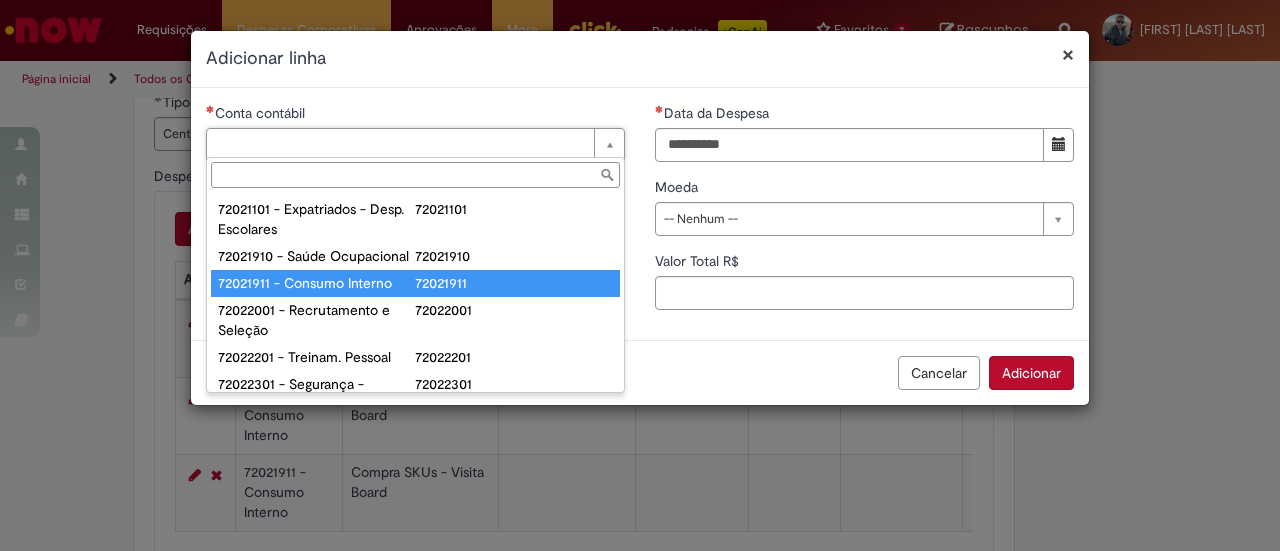 type on "**********" 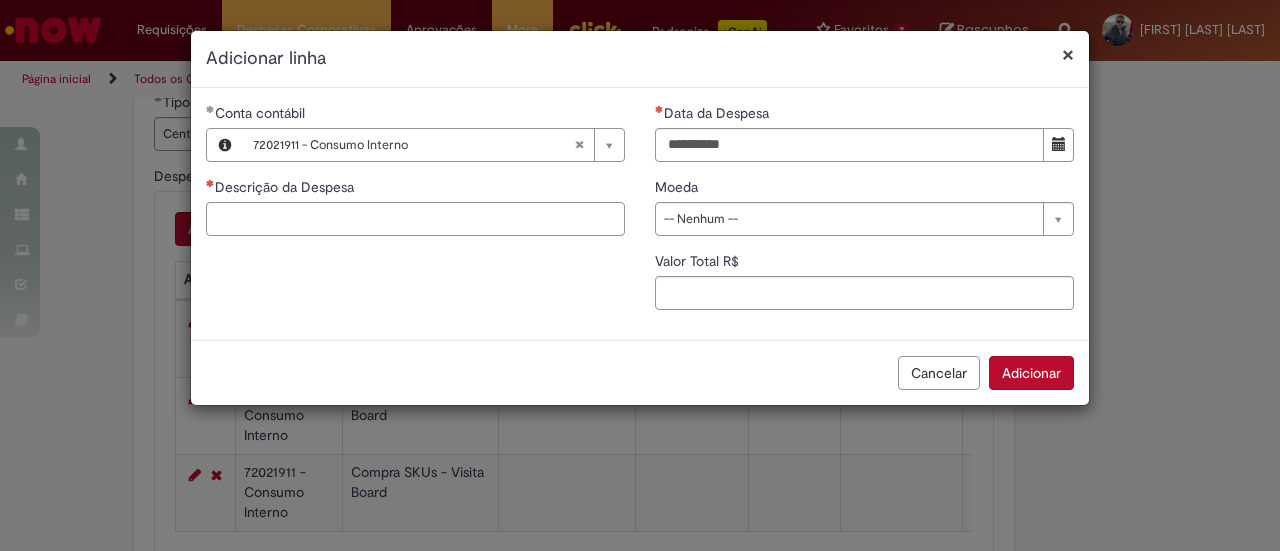 click on "Descrição da Despesa" at bounding box center [415, 219] 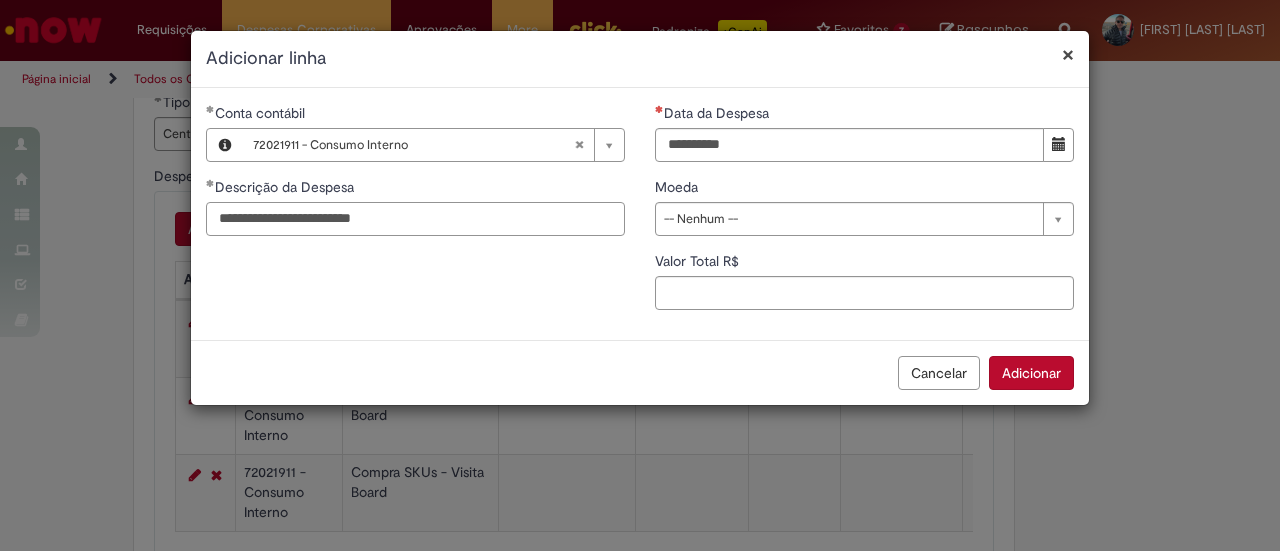type on "**********" 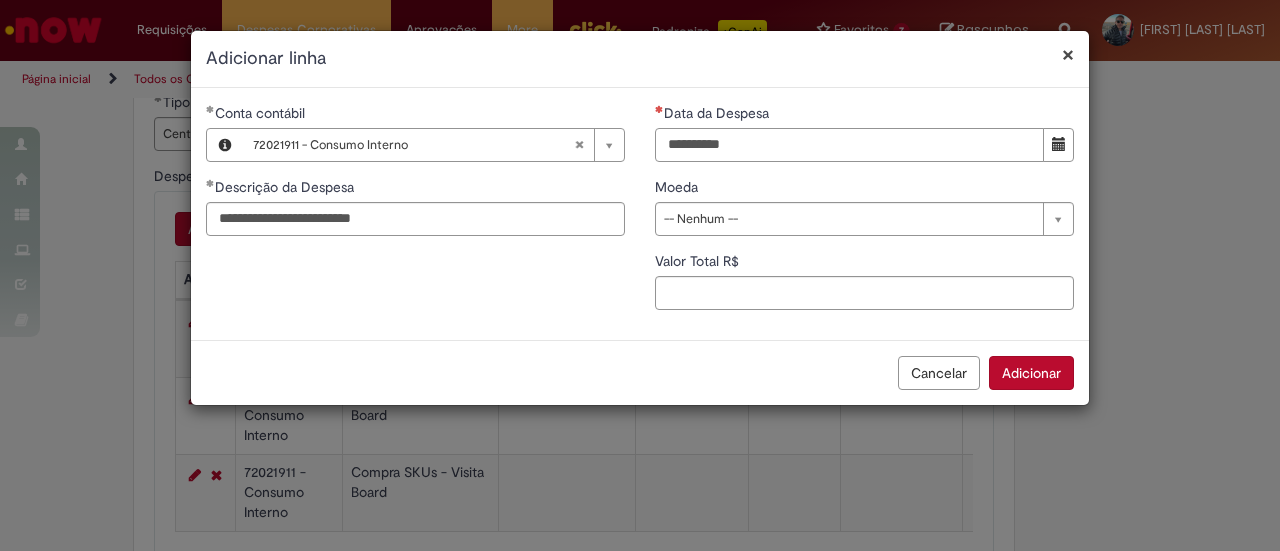 click on "Data da Despesa" at bounding box center (849, 145) 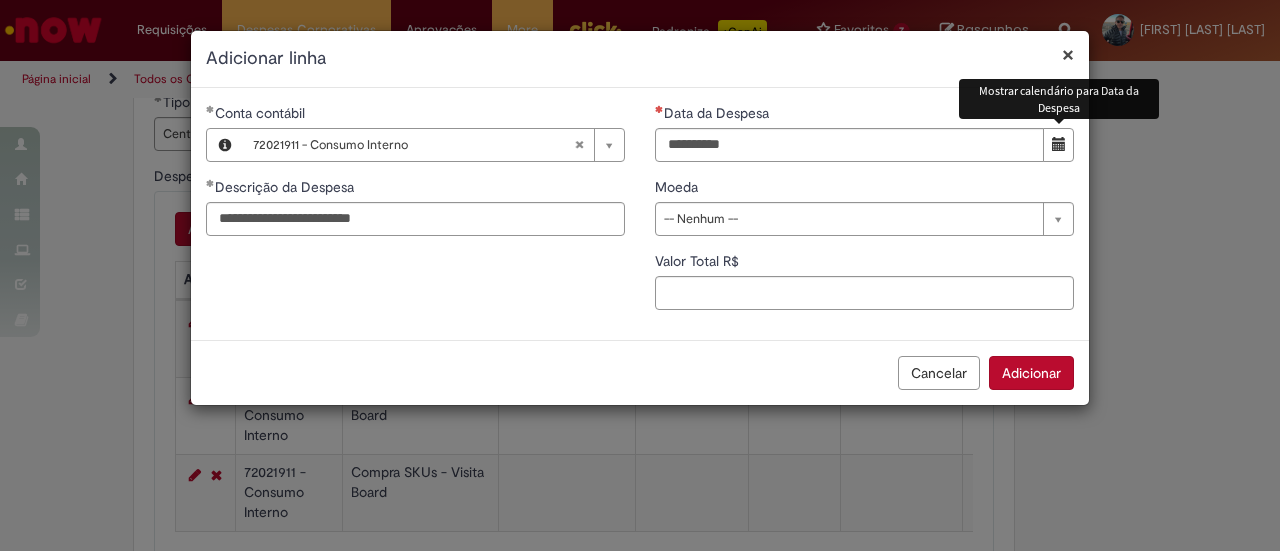 click at bounding box center [1059, 144] 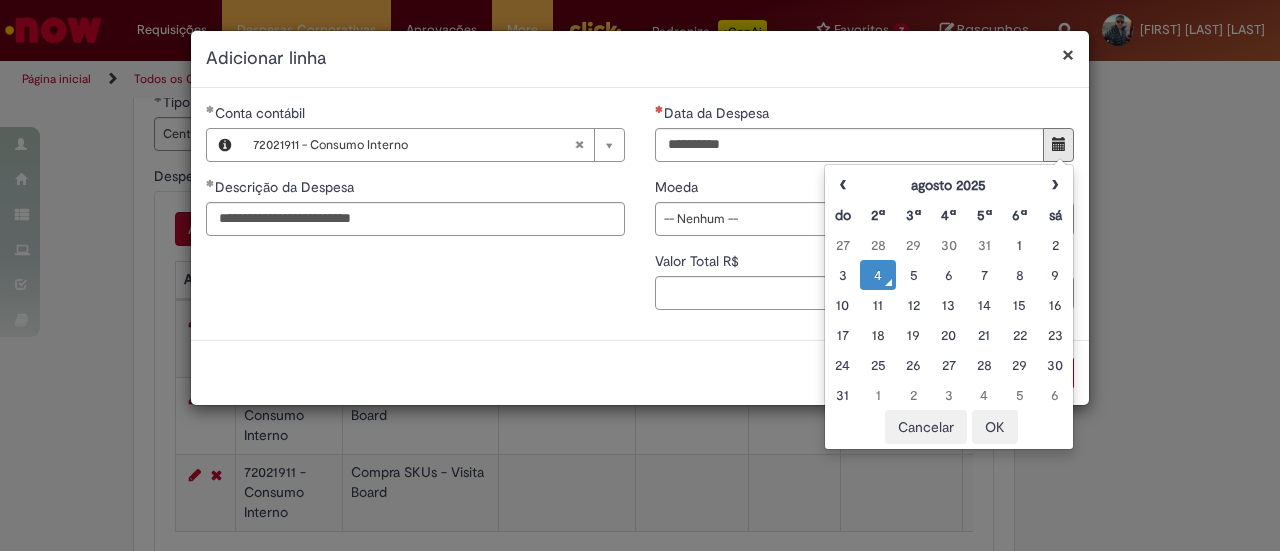 click on "4" at bounding box center (877, 275) 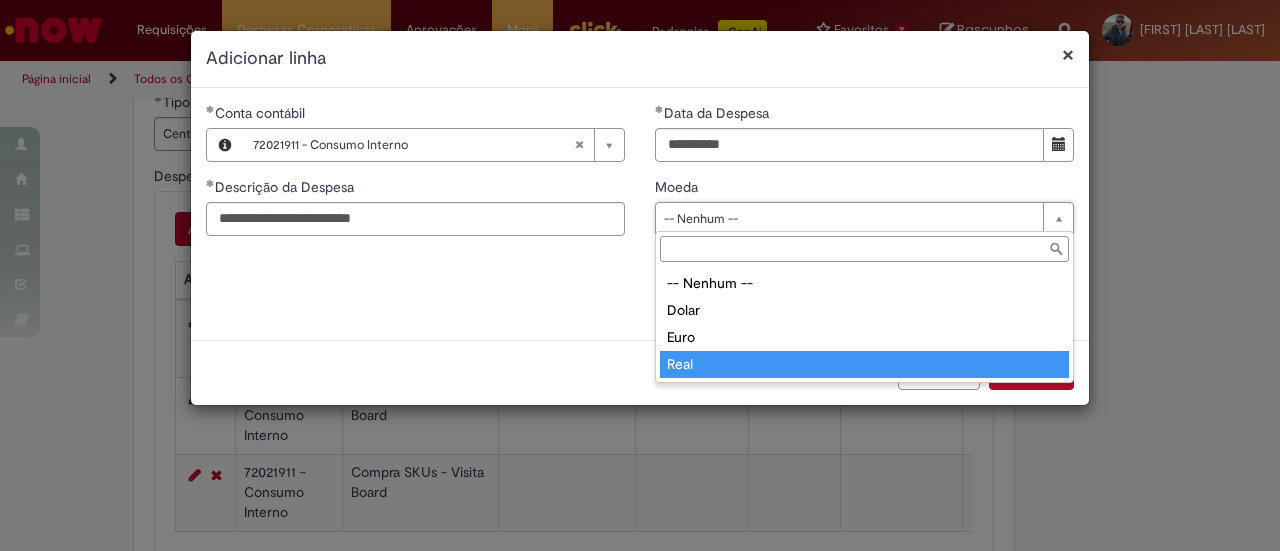 type on "****" 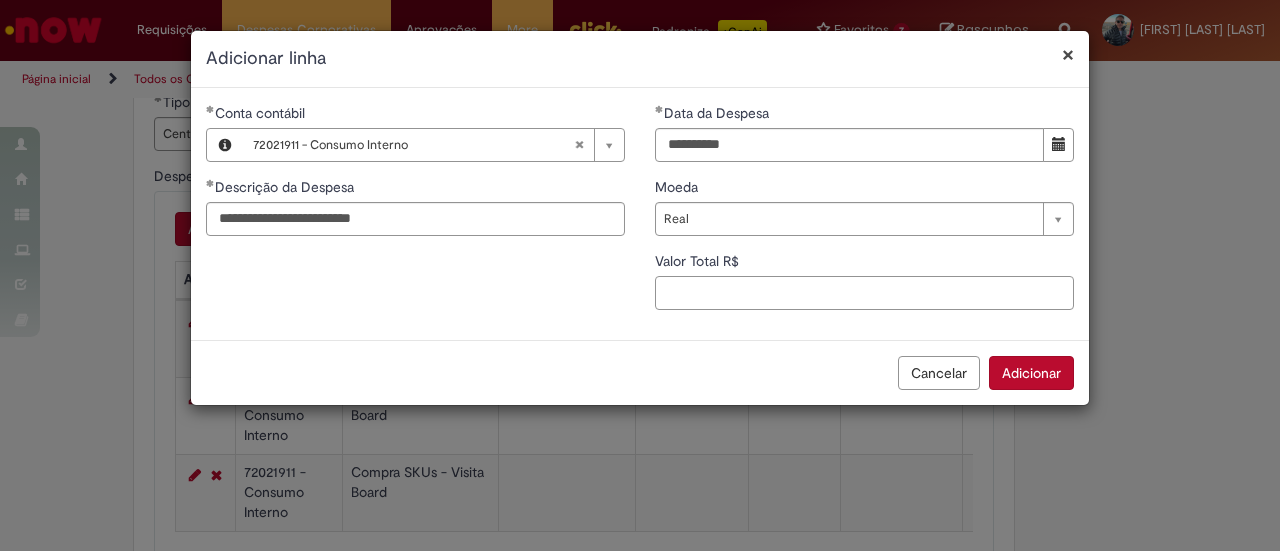 click on "Valor Total R$" at bounding box center (864, 293) 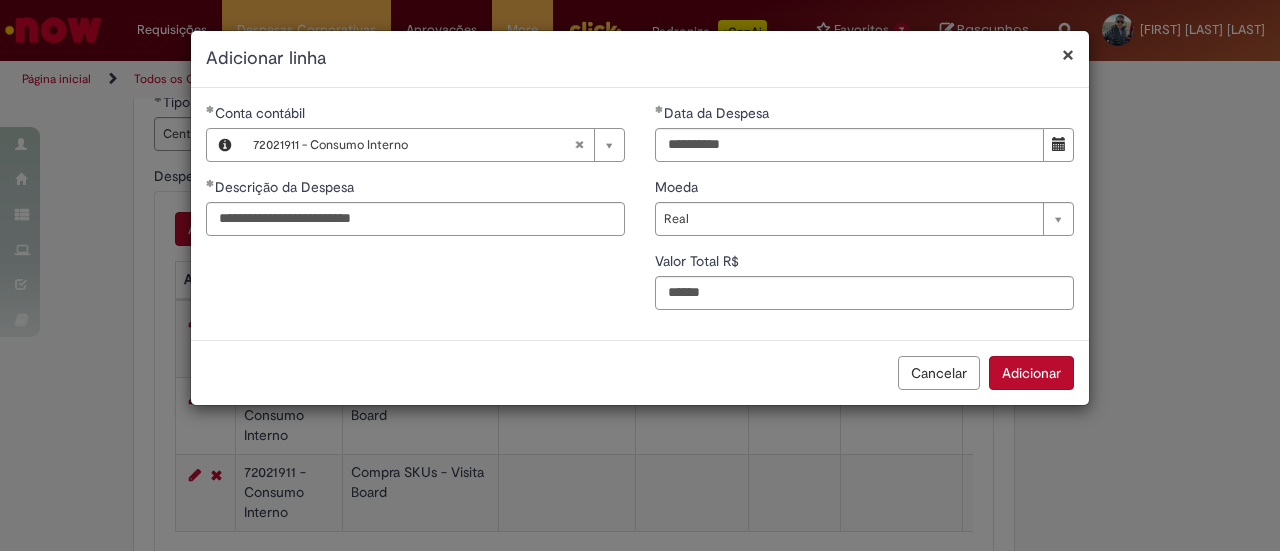 type on "******" 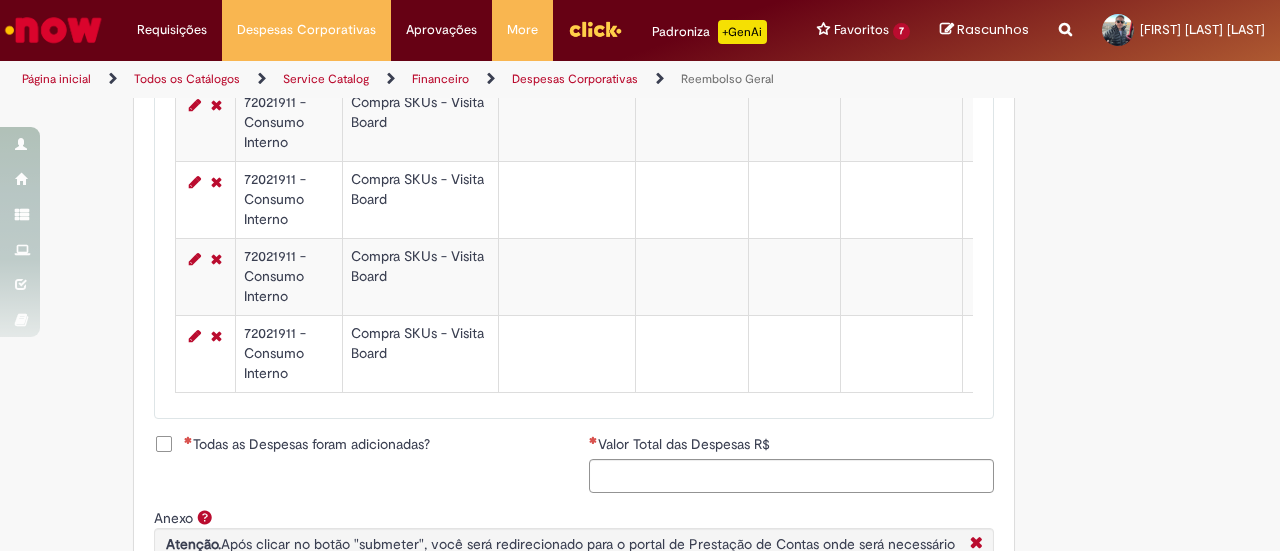 scroll, scrollTop: 1016, scrollLeft: 0, axis: vertical 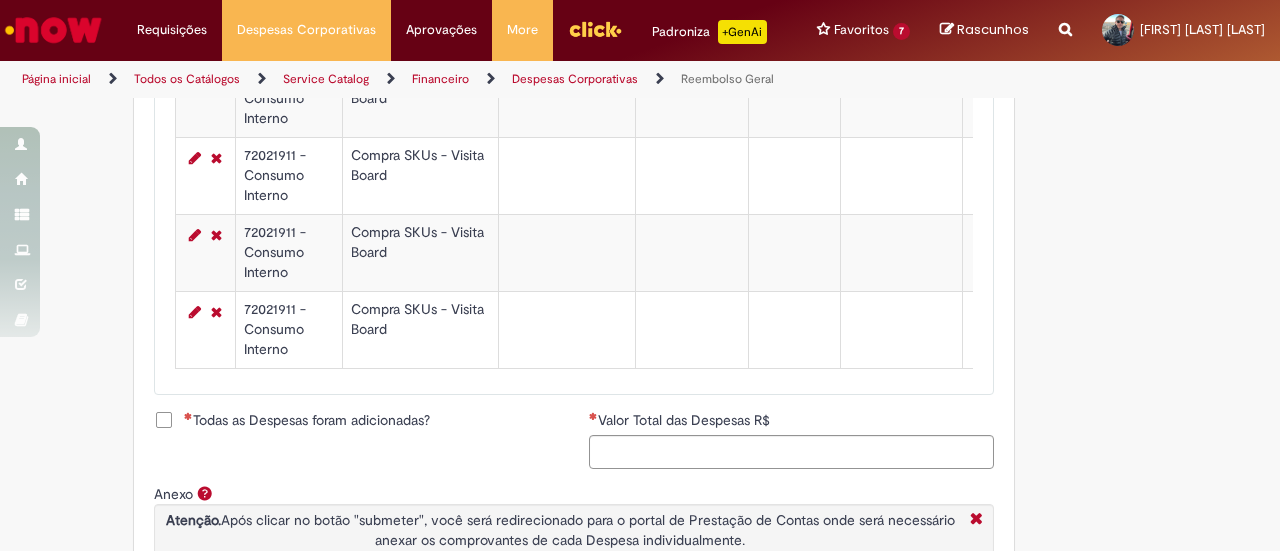 click on "Todas as Despesas foram adicionadas?" at bounding box center (307, 420) 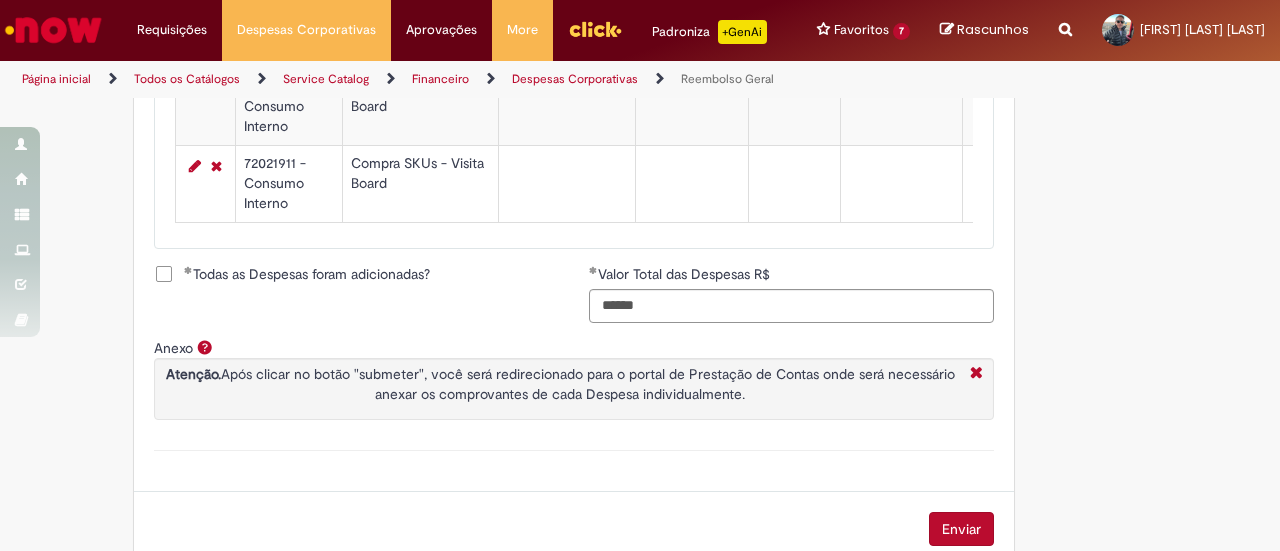 scroll, scrollTop: 1225, scrollLeft: 0, axis: vertical 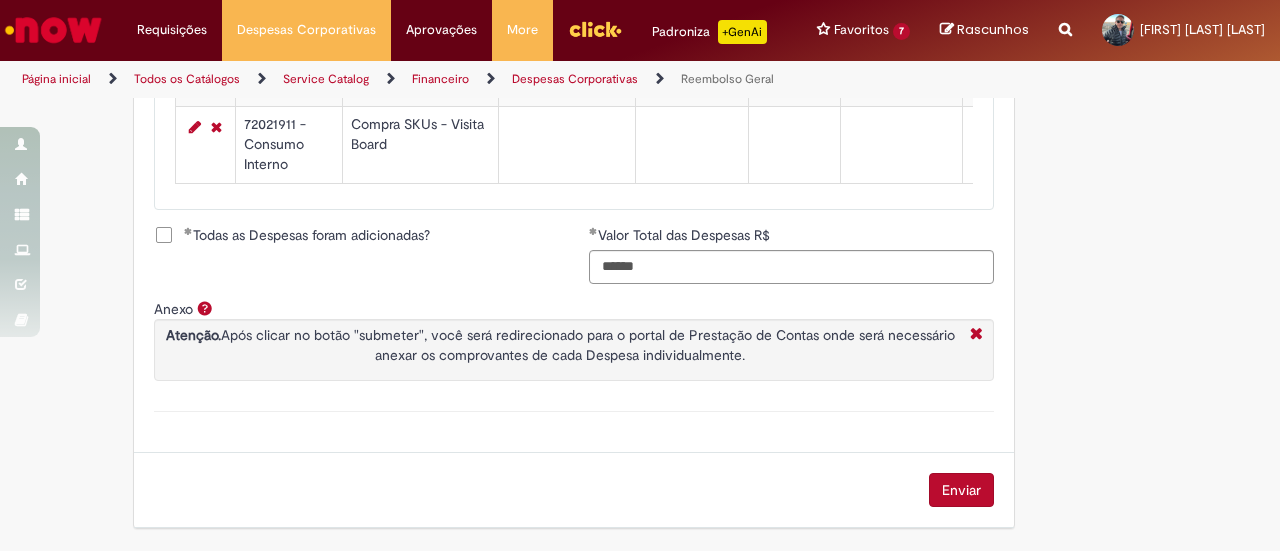 click on "Enviar" at bounding box center (961, 490) 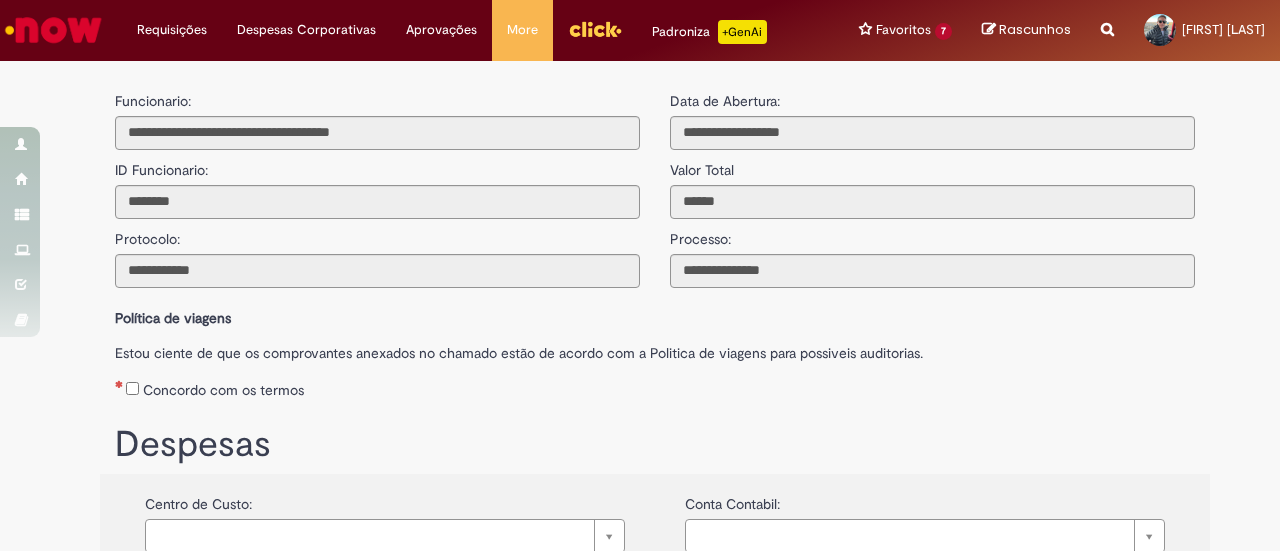 scroll, scrollTop: 0, scrollLeft: 0, axis: both 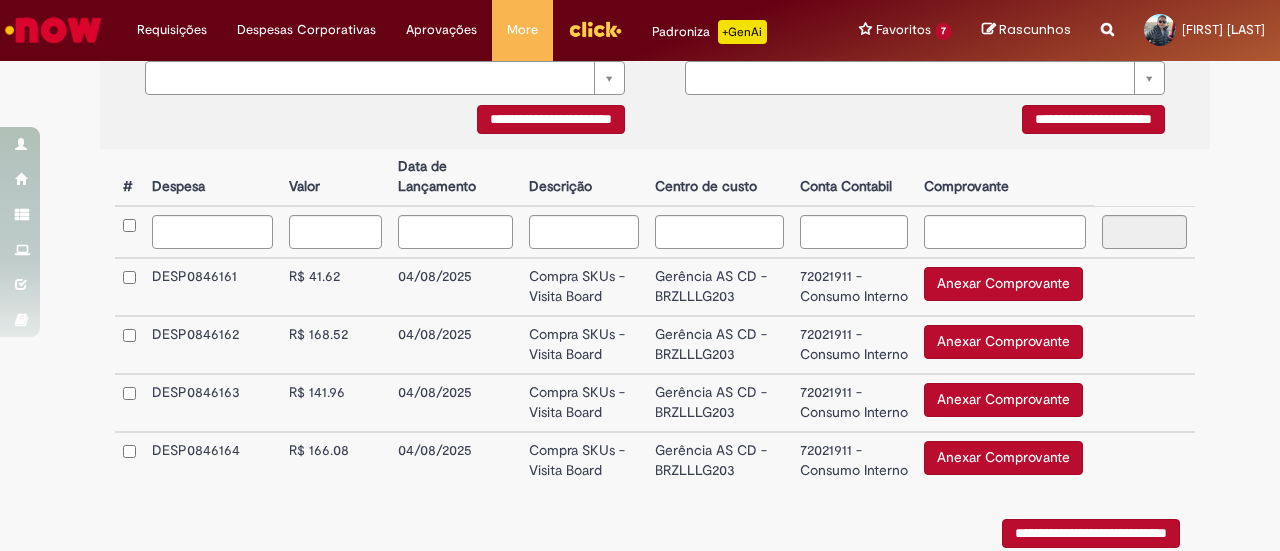 click on "Anexar Comprovante" at bounding box center (1003, 284) 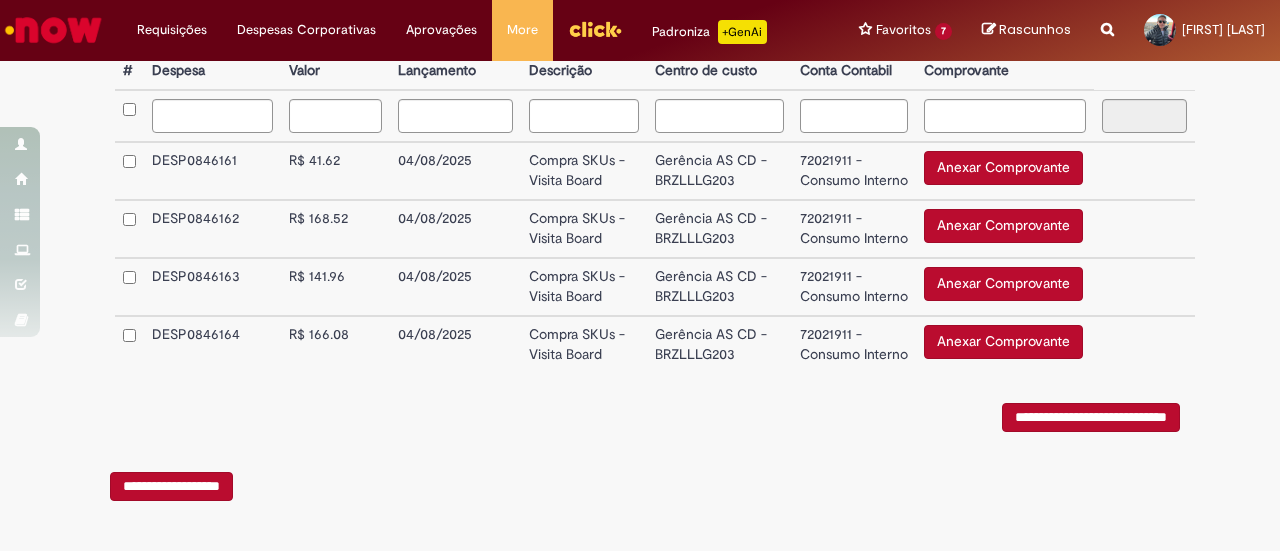 scroll, scrollTop: 600, scrollLeft: 0, axis: vertical 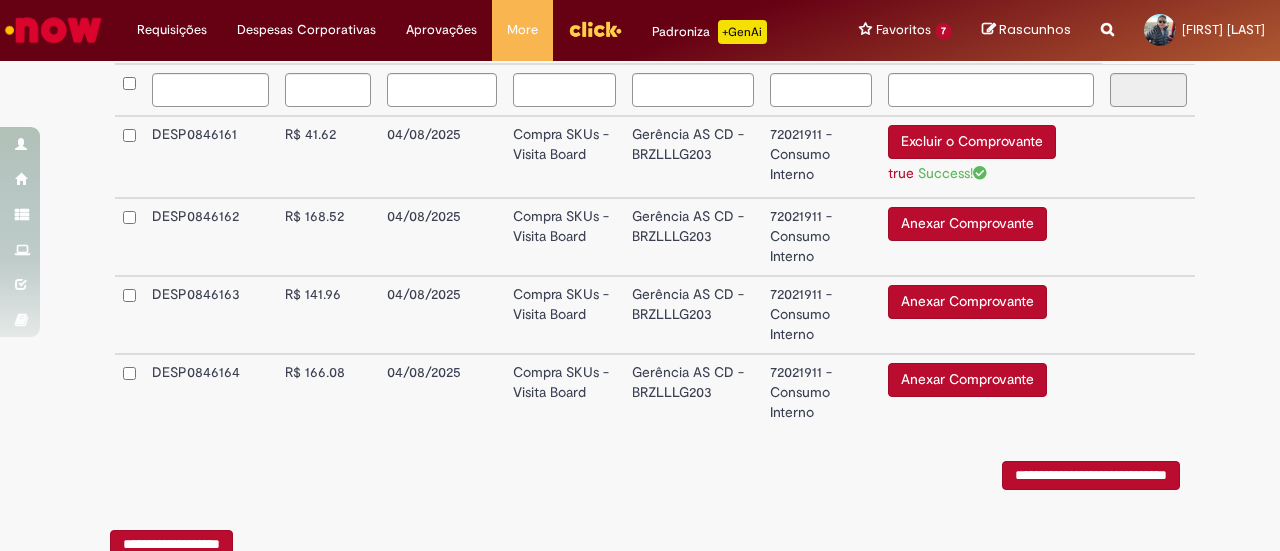 click on "Anexar Comprovante    Excluir o Comprovante" at bounding box center [991, 237] 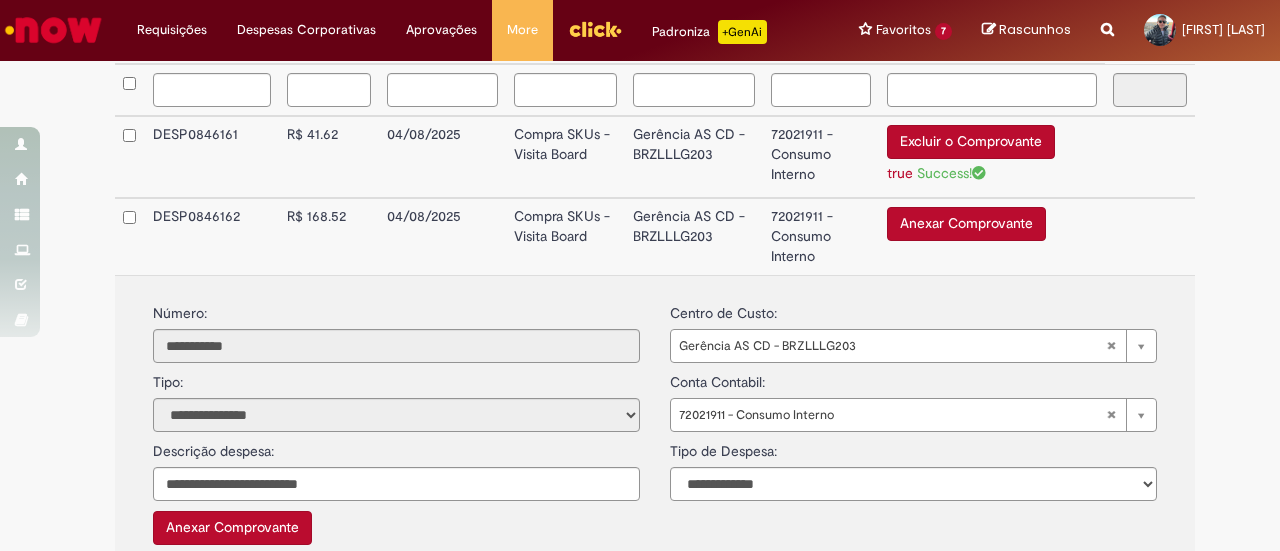 click on "Anexar Comprovante" at bounding box center [966, 224] 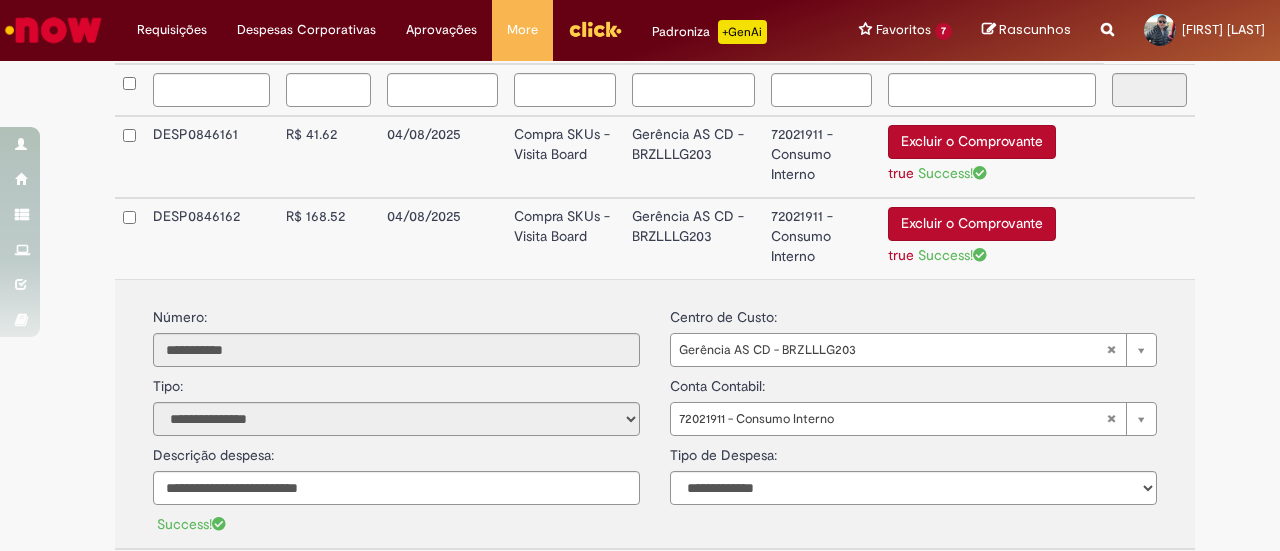 scroll, scrollTop: 664, scrollLeft: 0, axis: vertical 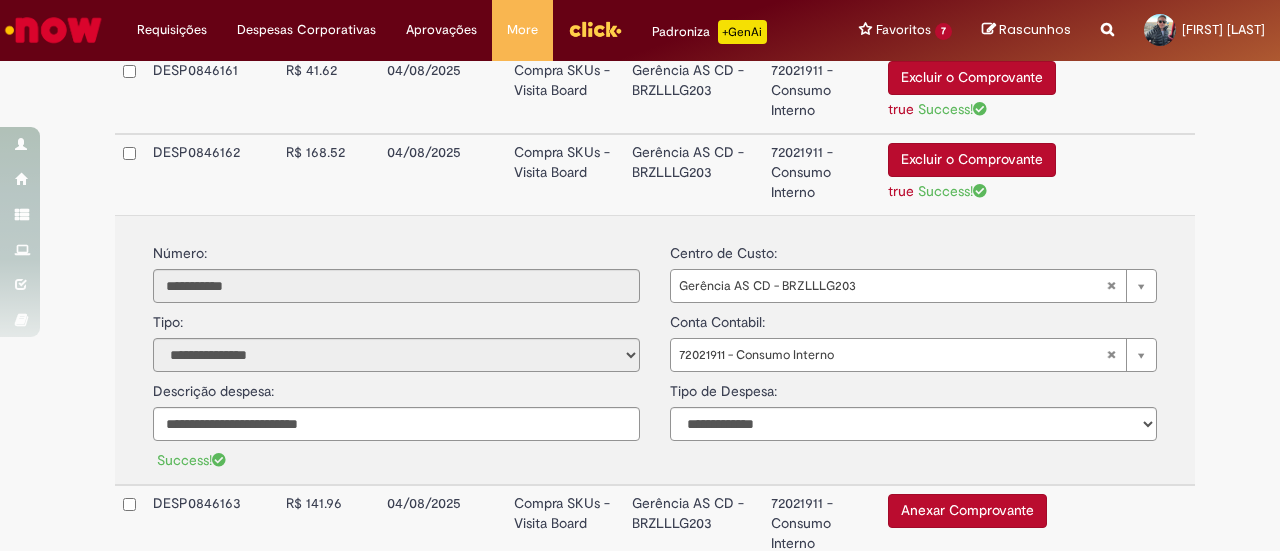 click on "Gerência AS CD - BRZLLLG203" at bounding box center (693, 174) 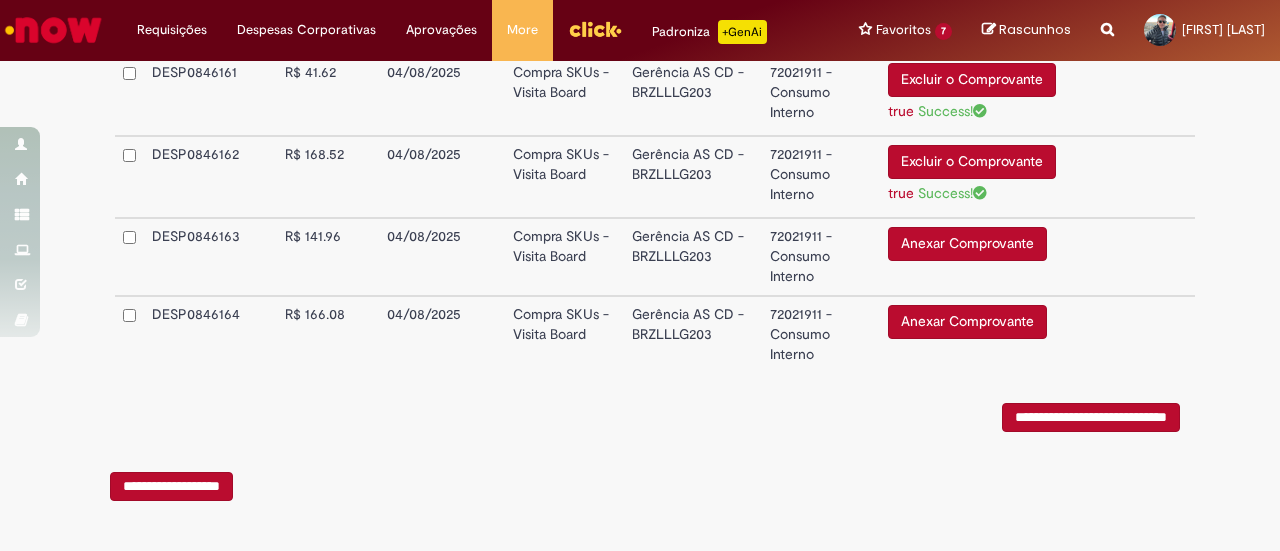 click on "Anexar Comprovante" at bounding box center [967, 244] 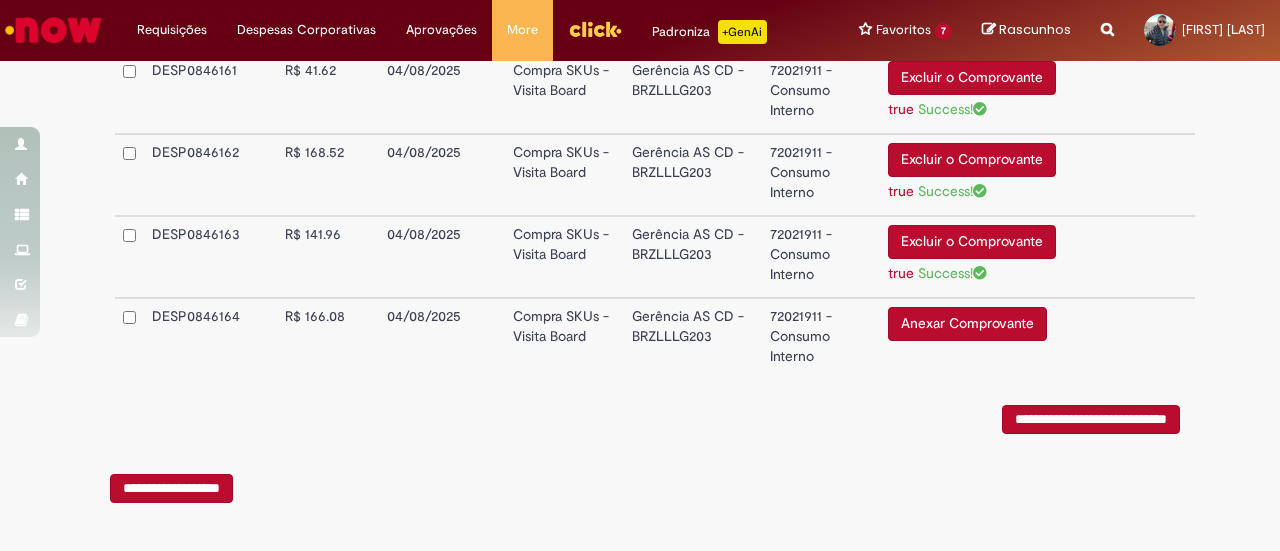 scroll, scrollTop: 690, scrollLeft: 0, axis: vertical 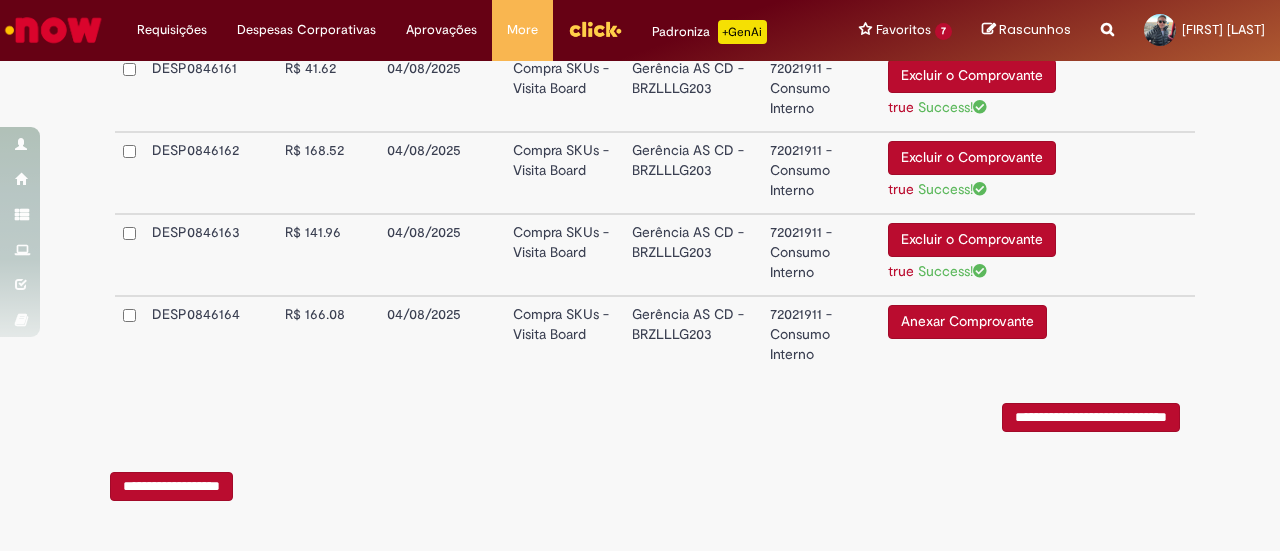 click on "Anexar Comprovante" at bounding box center [967, 322] 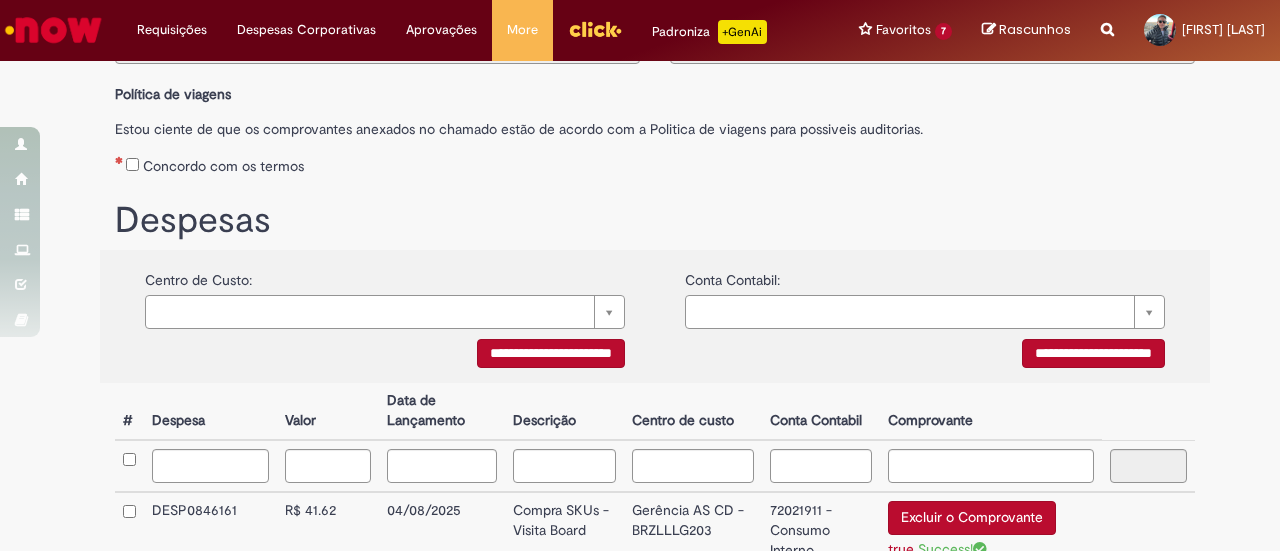 scroll, scrollTop: 223, scrollLeft: 0, axis: vertical 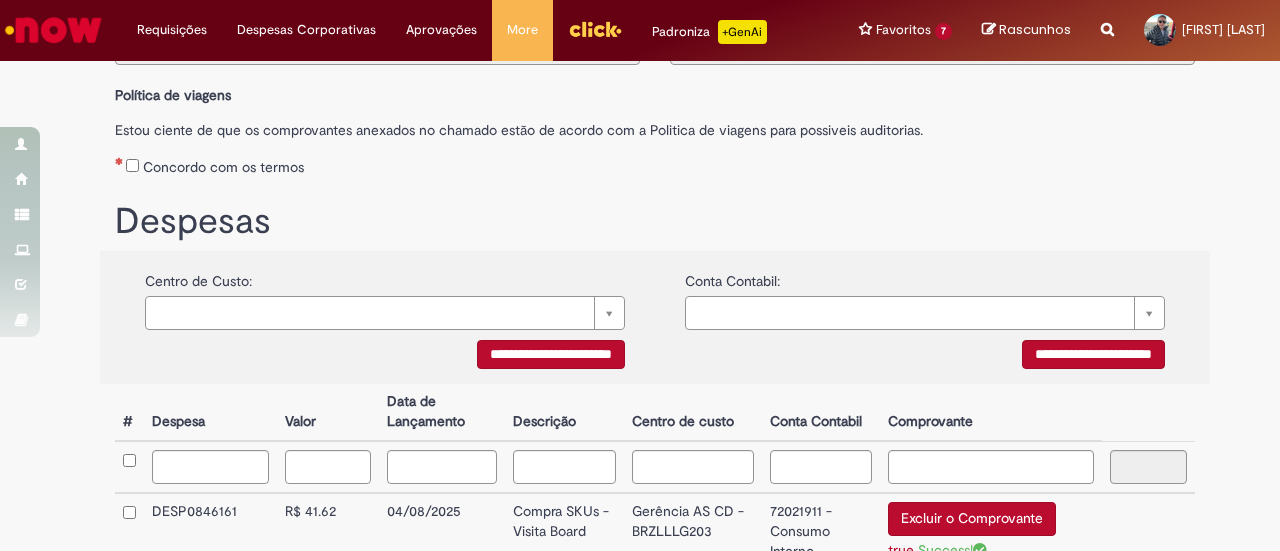 click on "Concordo com os termos" at bounding box center (655, 163) 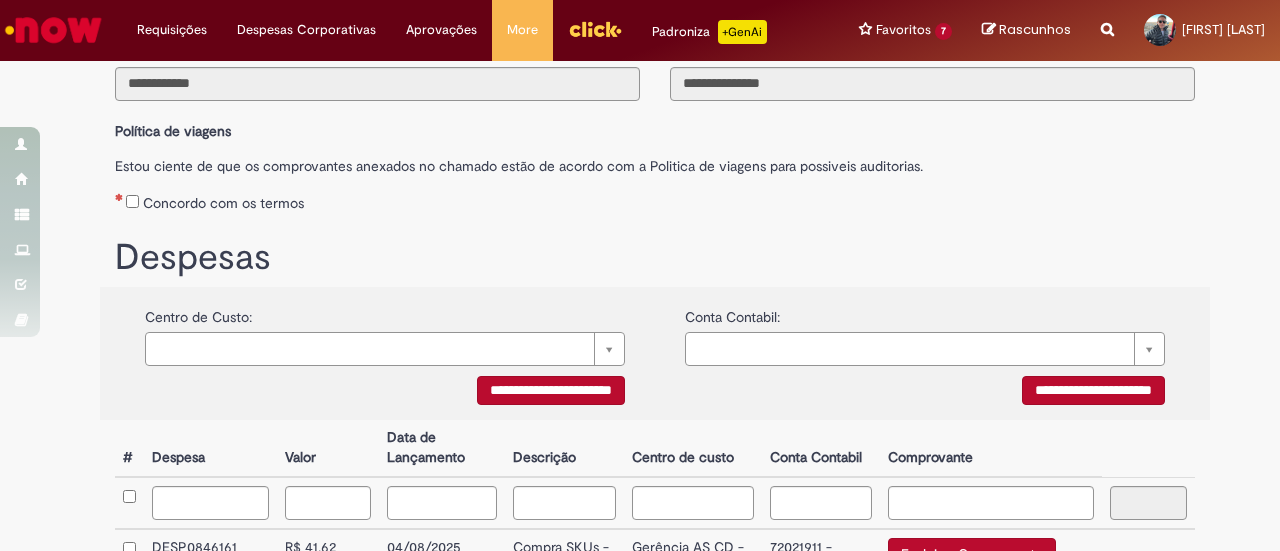 scroll, scrollTop: 693, scrollLeft: 0, axis: vertical 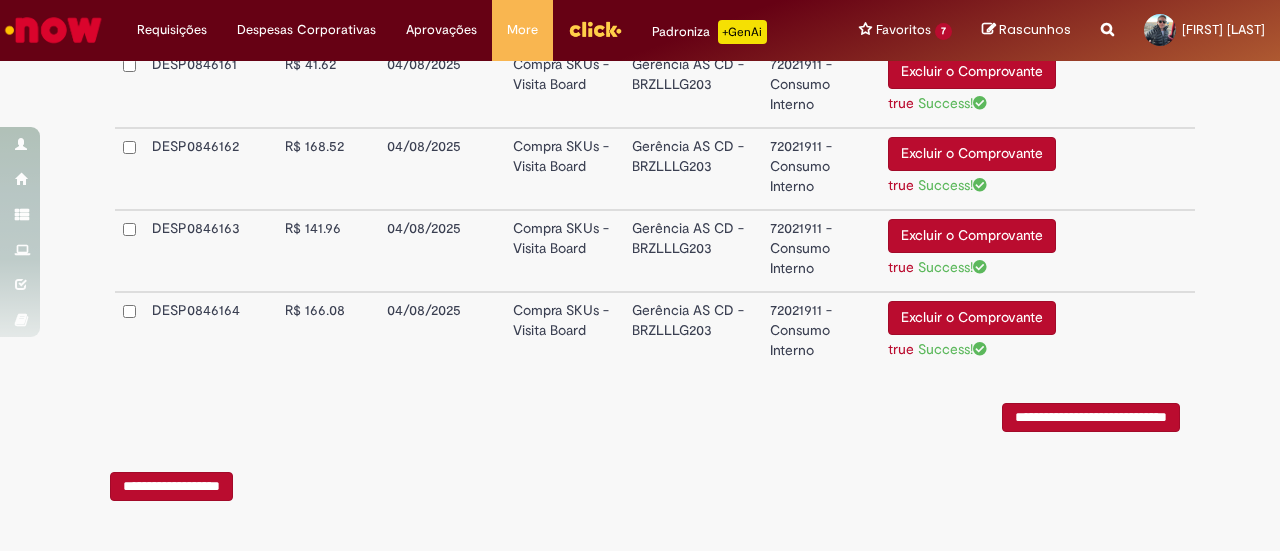 click on "**********" at bounding box center (1091, 417) 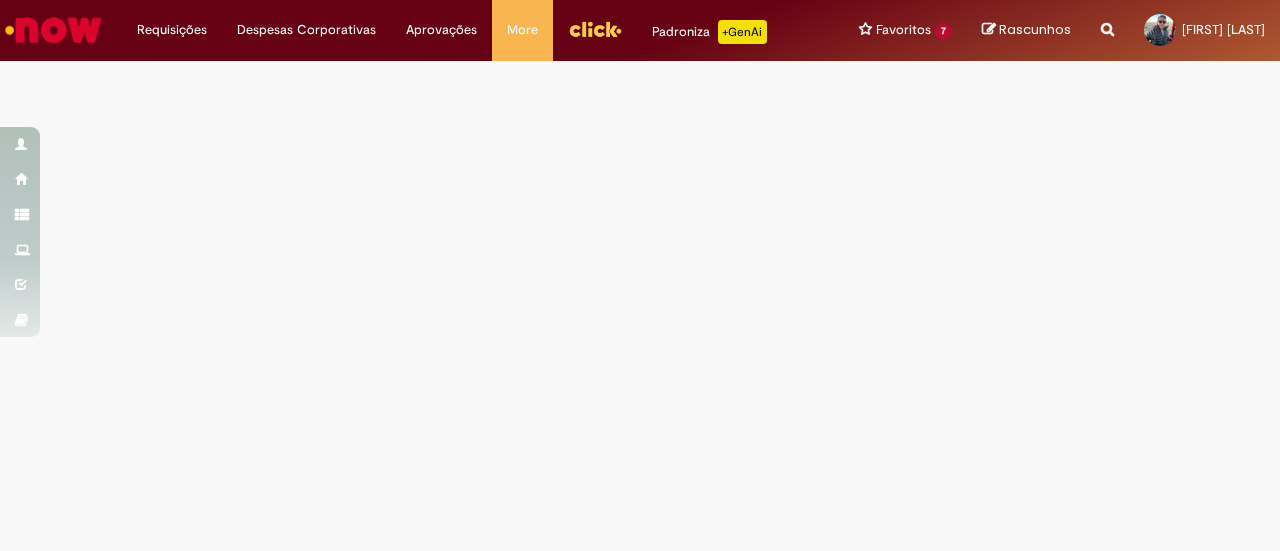 scroll, scrollTop: 0, scrollLeft: 0, axis: both 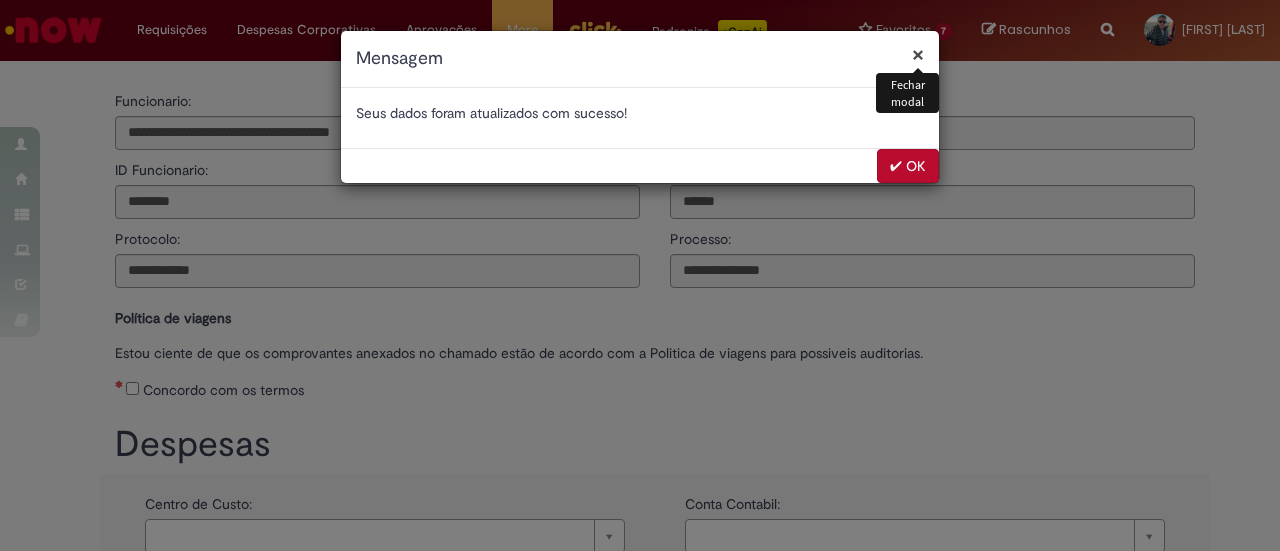 click on "✔ OK" at bounding box center (908, 166) 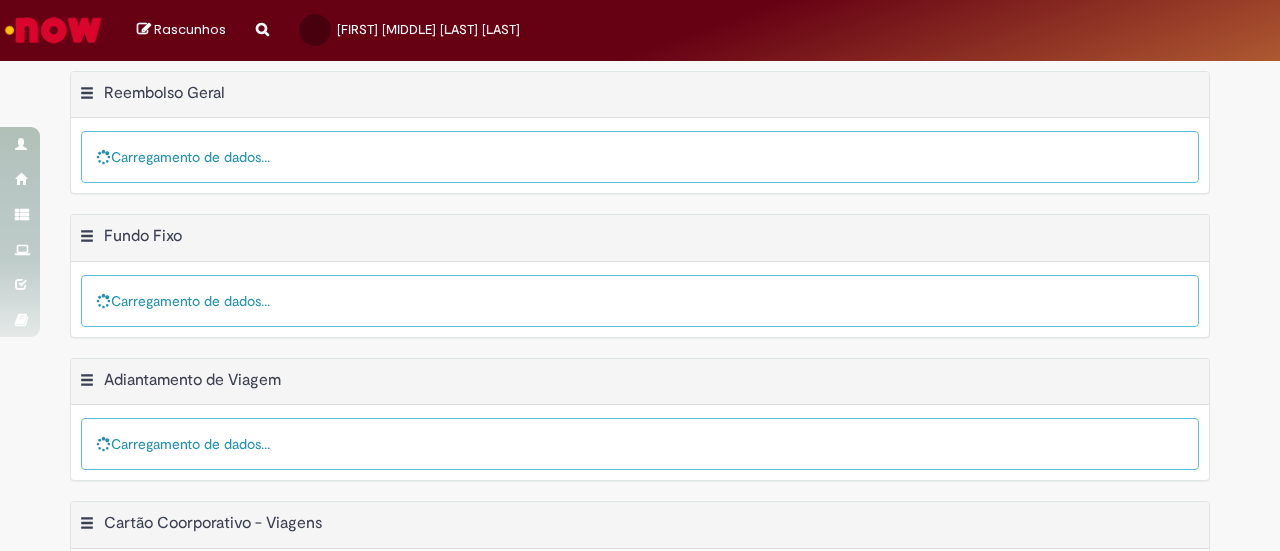 scroll, scrollTop: 0, scrollLeft: 0, axis: both 